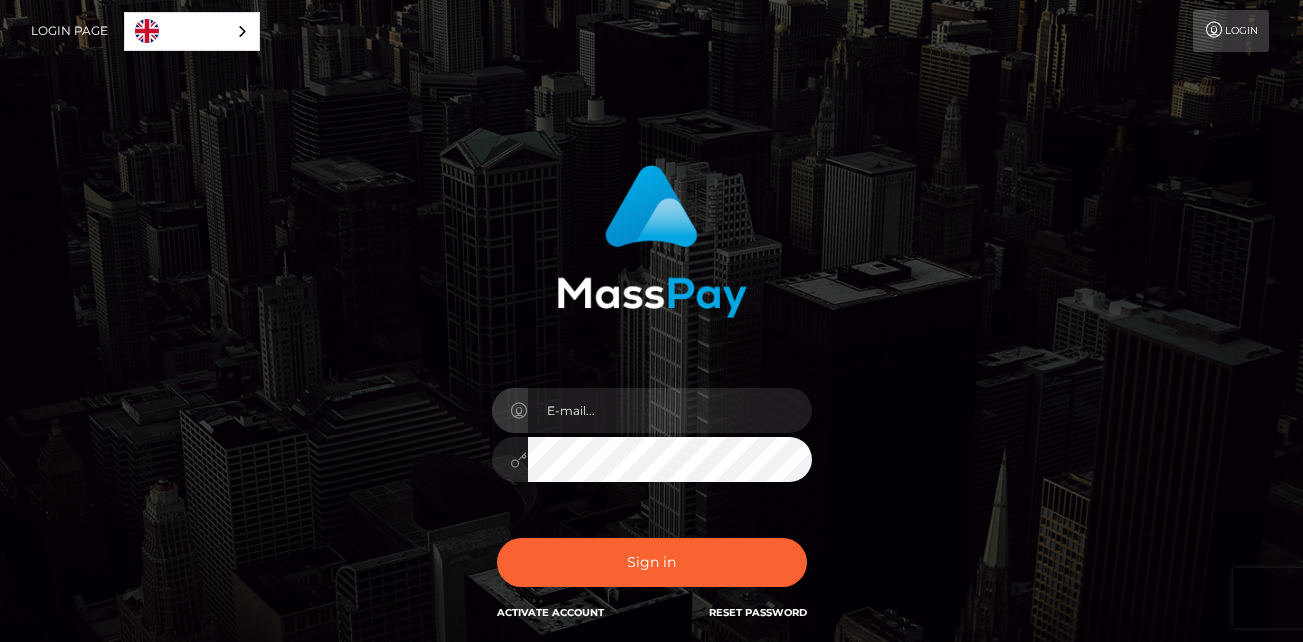 click at bounding box center (670, 410) 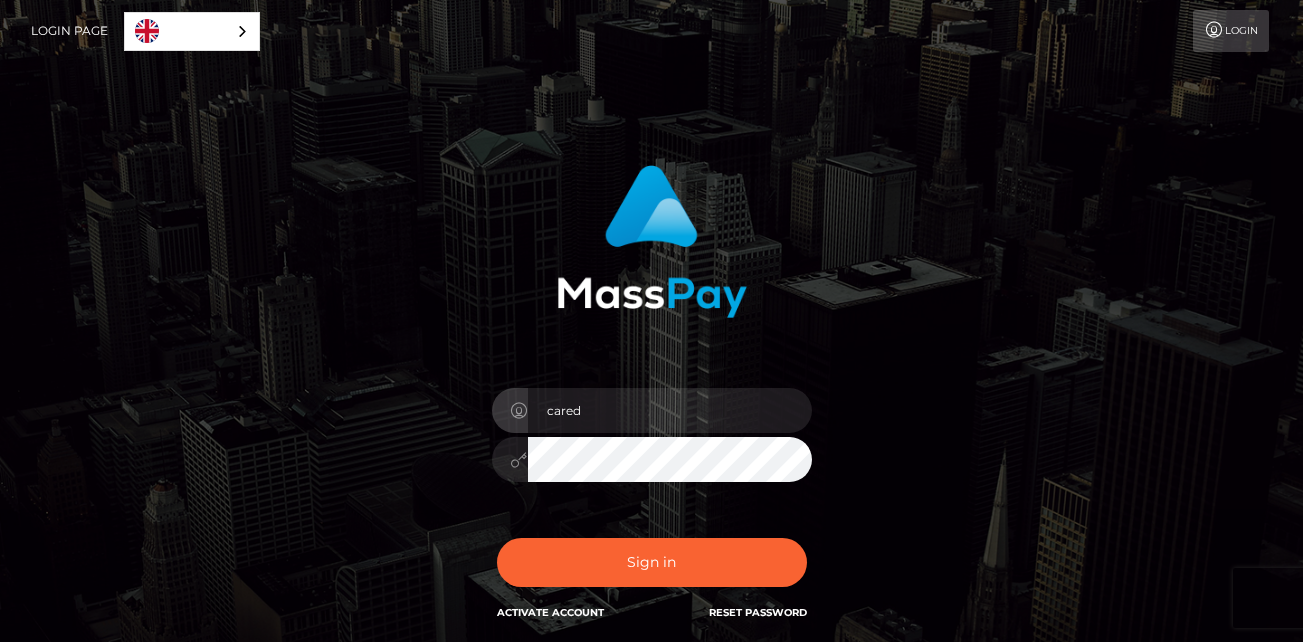 type on "caredabout@yahoo.com" 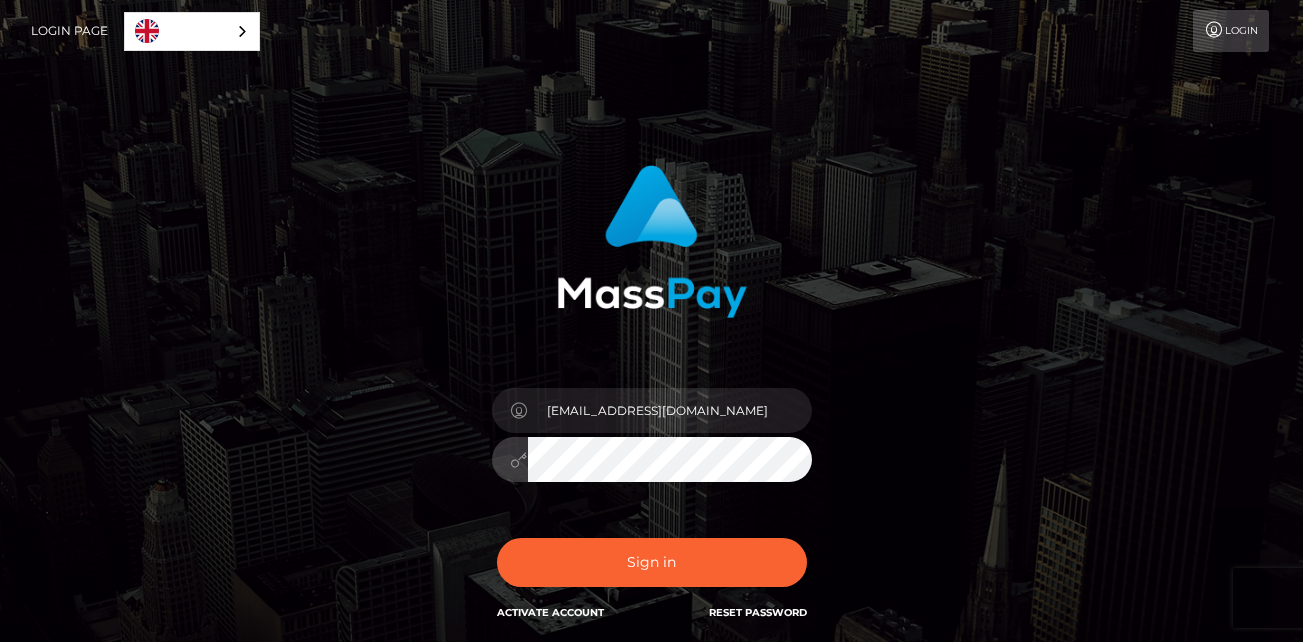 click on "Sign in" at bounding box center (652, 562) 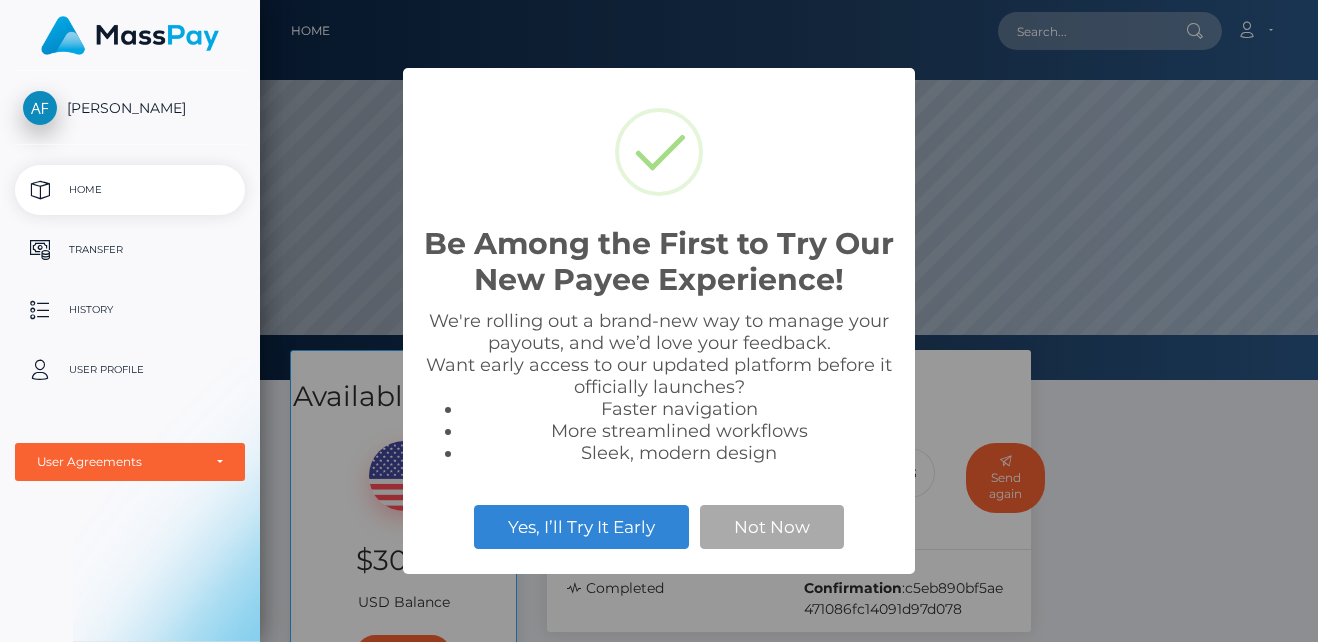 scroll, scrollTop: 0, scrollLeft: 0, axis: both 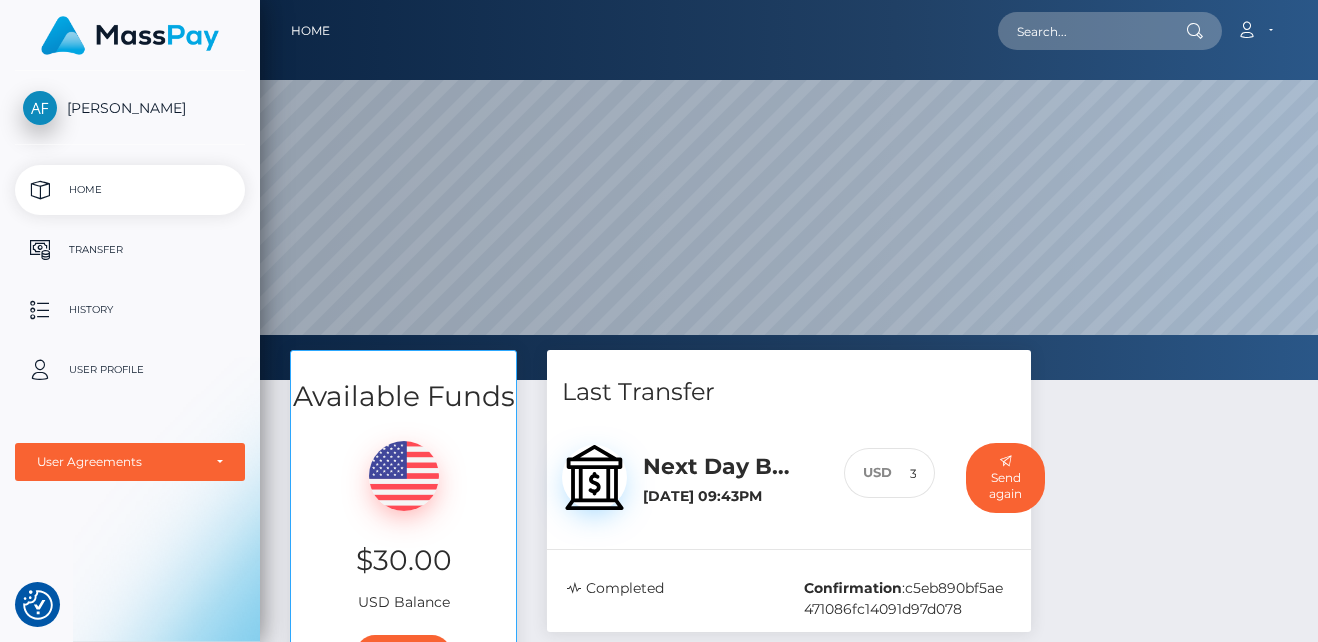 drag, startPoint x: 1236, startPoint y: 507, endPoint x: 1237, endPoint y: 538, distance: 31.016125 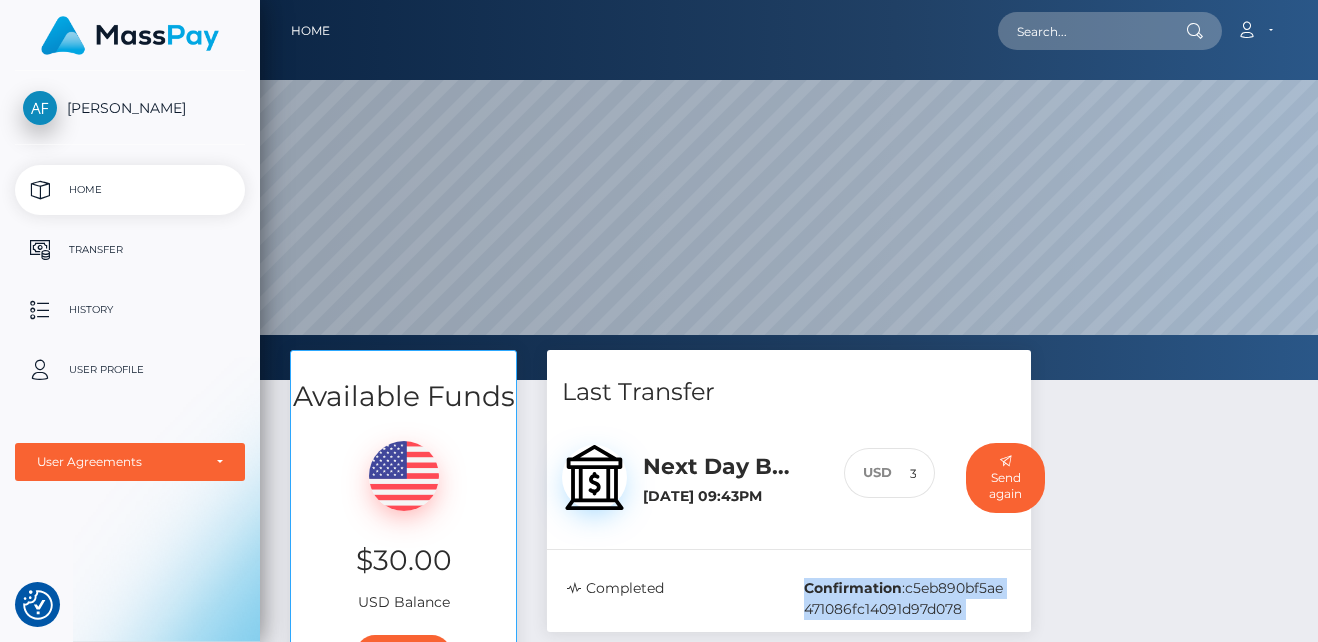 click on "Available Funds
$30.00
USD Balance
Transfer
Last Transfer
30 Confirmation :" at bounding box center (789, 609) 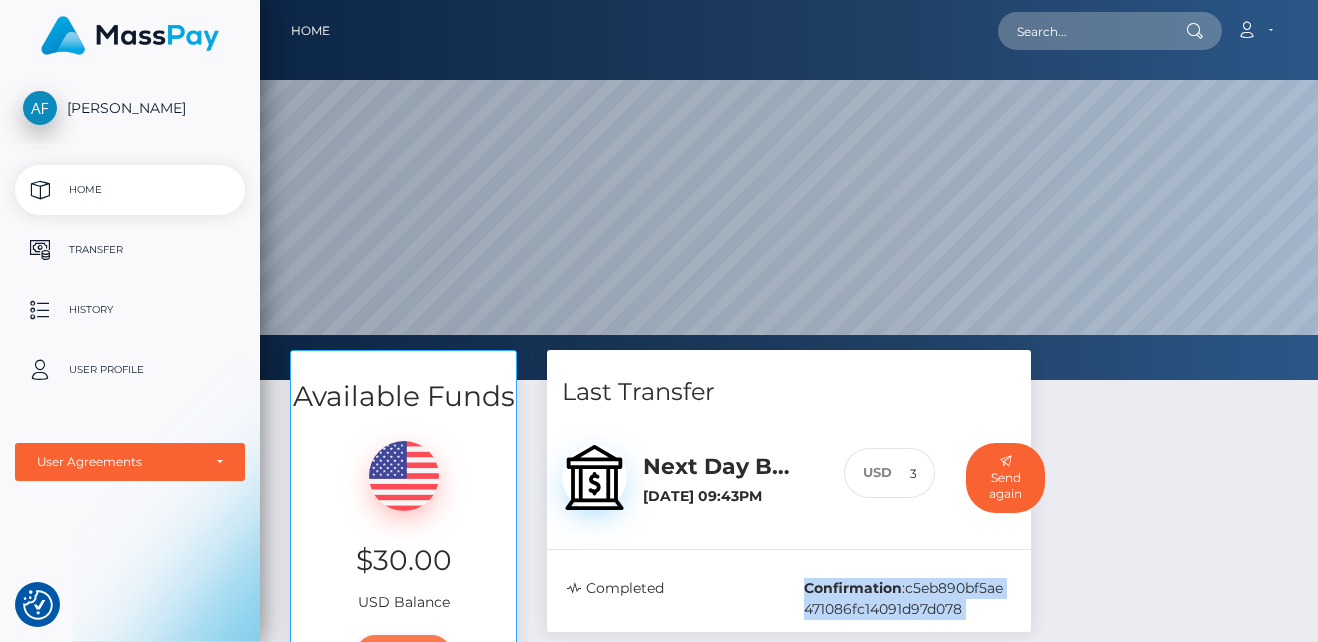click on "Transfer" at bounding box center (403, 654) 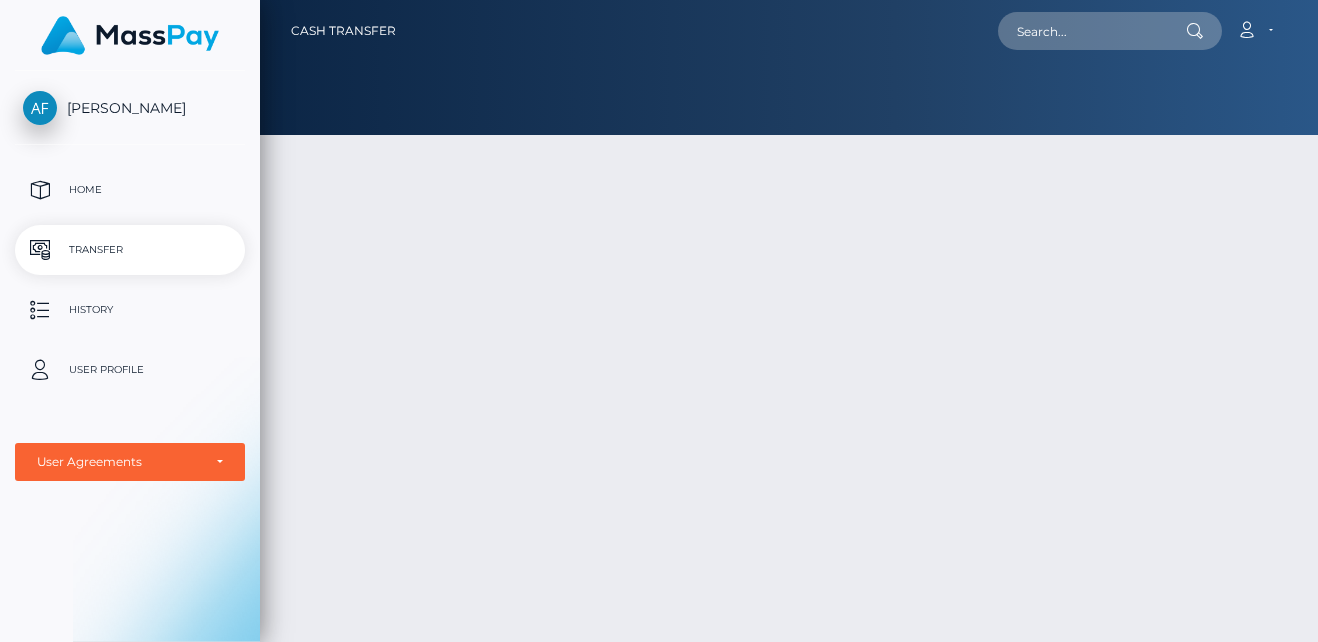 scroll, scrollTop: 0, scrollLeft: 0, axis: both 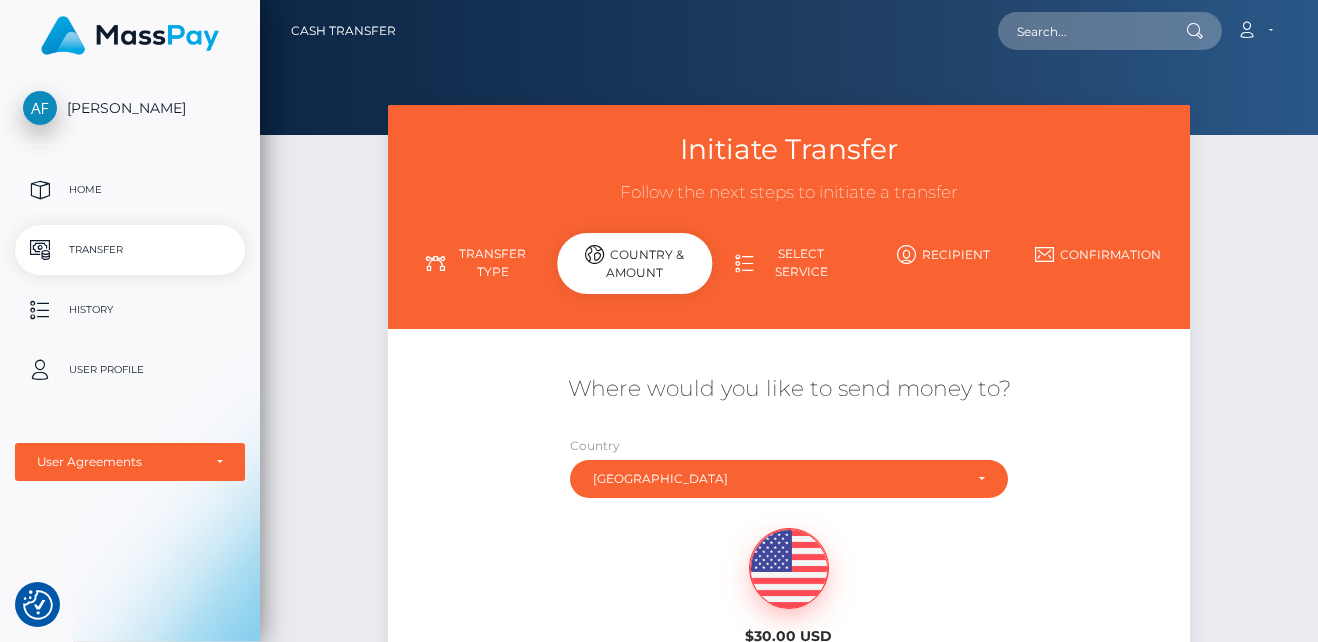 click on "Home" at bounding box center (130, 190) 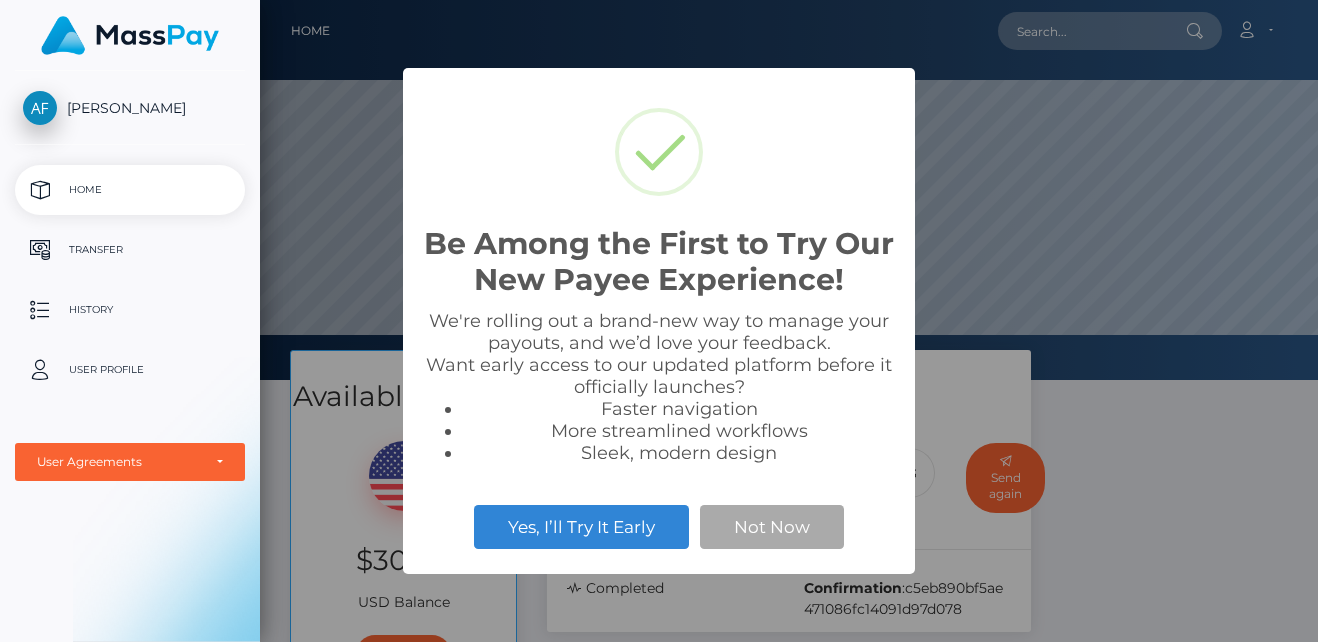 scroll, scrollTop: 0, scrollLeft: 0, axis: both 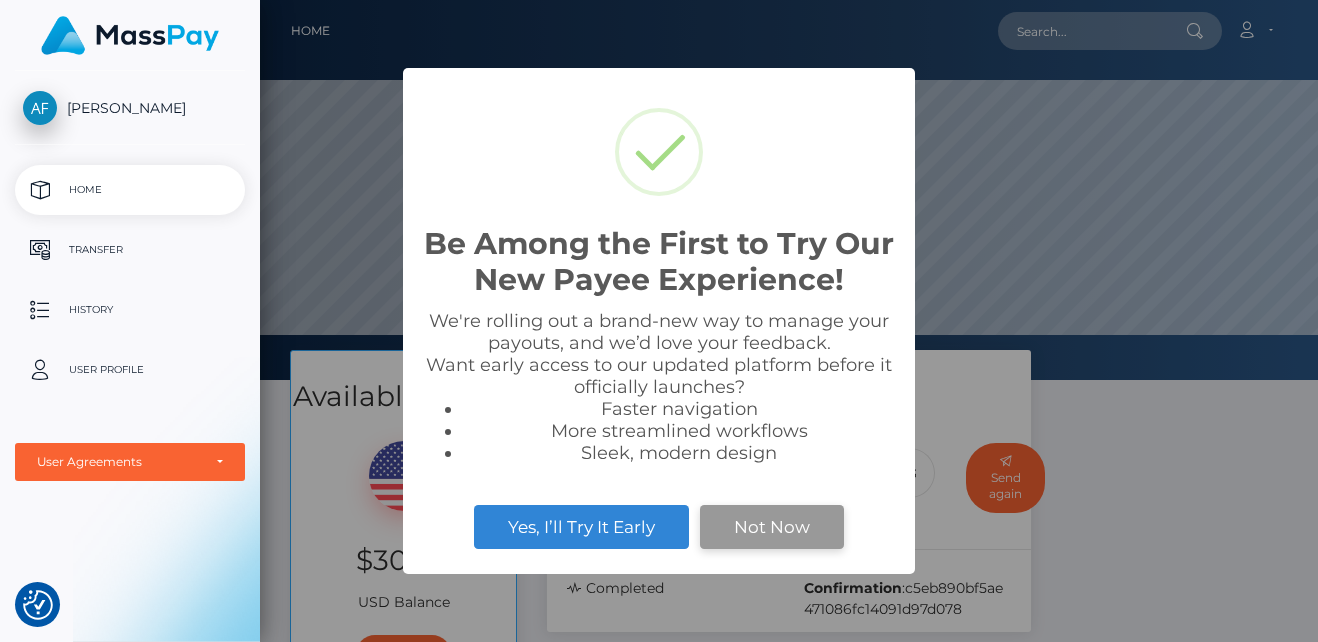 click on "Not Now" at bounding box center [772, 527] 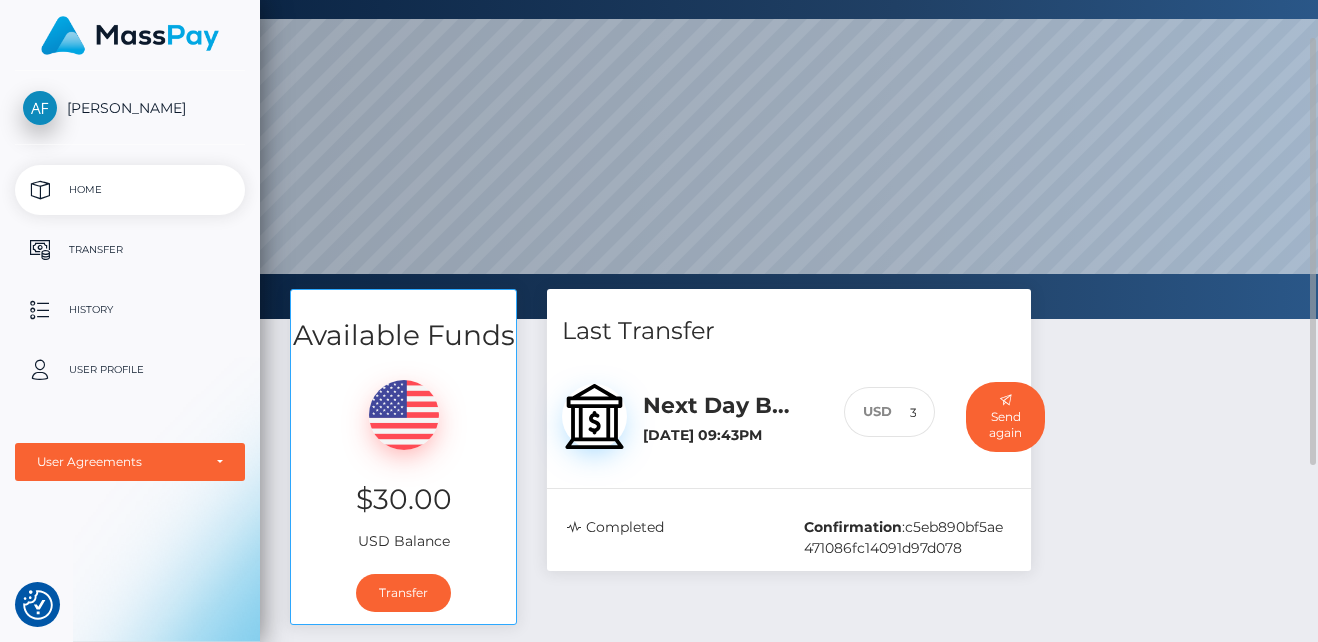 scroll, scrollTop: 60, scrollLeft: 0, axis: vertical 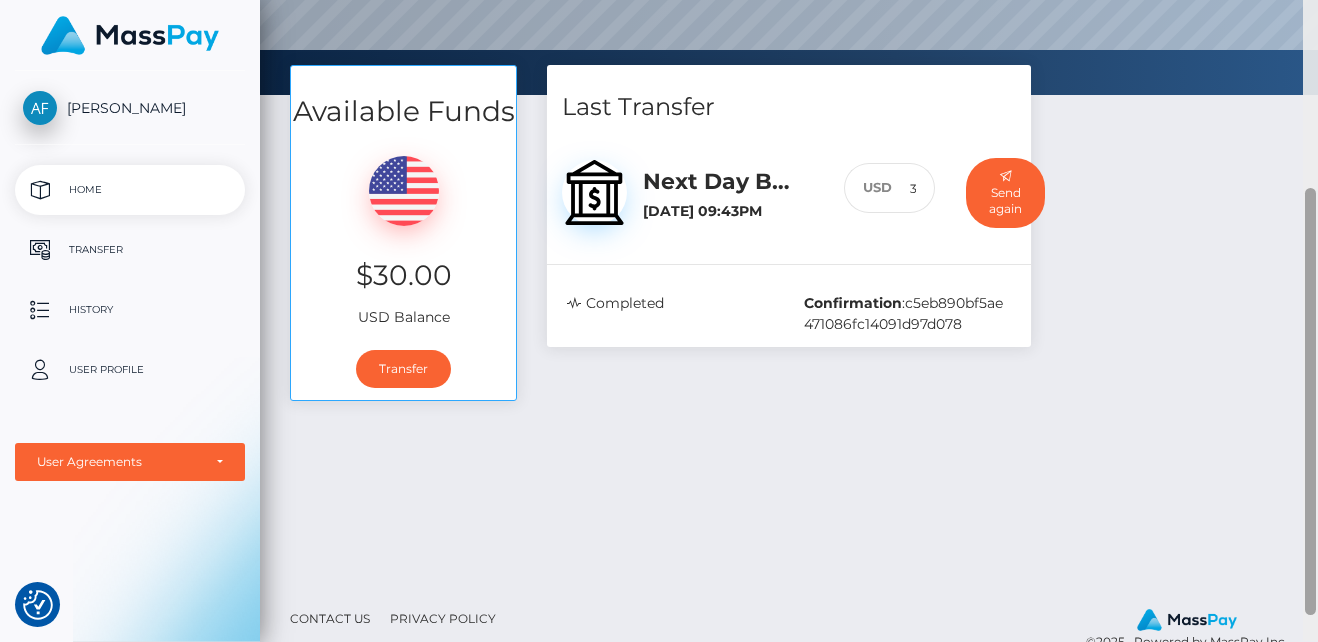 drag, startPoint x: 1309, startPoint y: 382, endPoint x: 1301, endPoint y: 532, distance: 150.21318 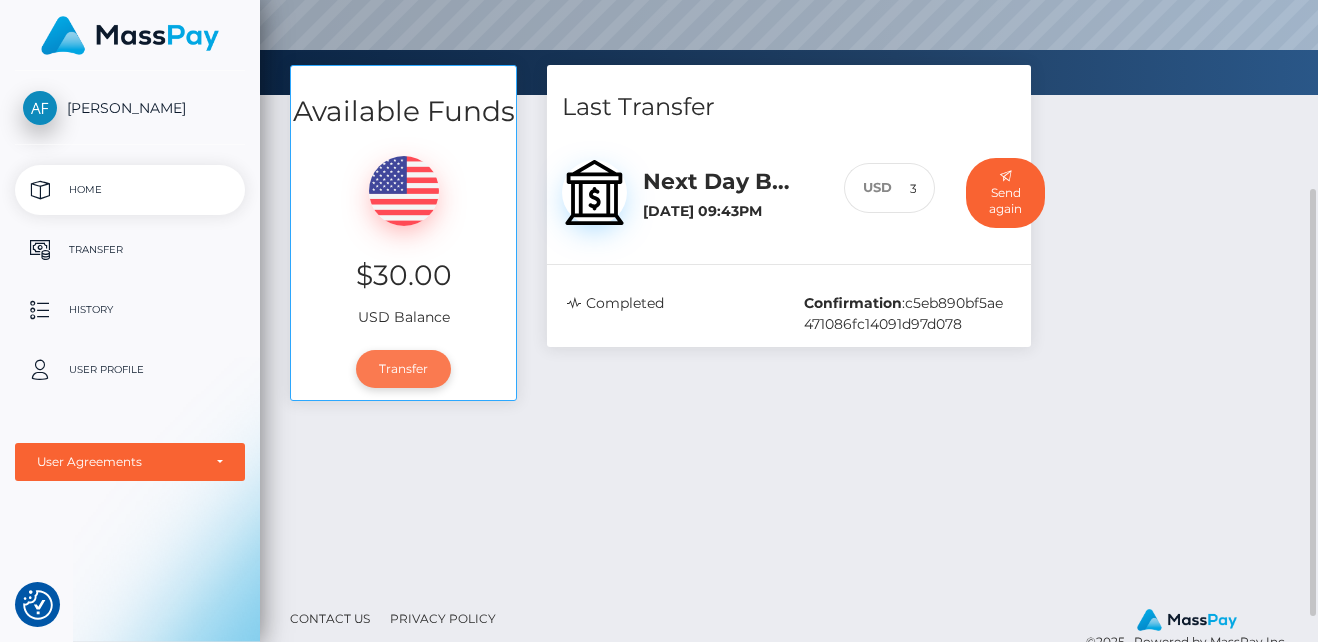 click on "Transfer" at bounding box center (403, 369) 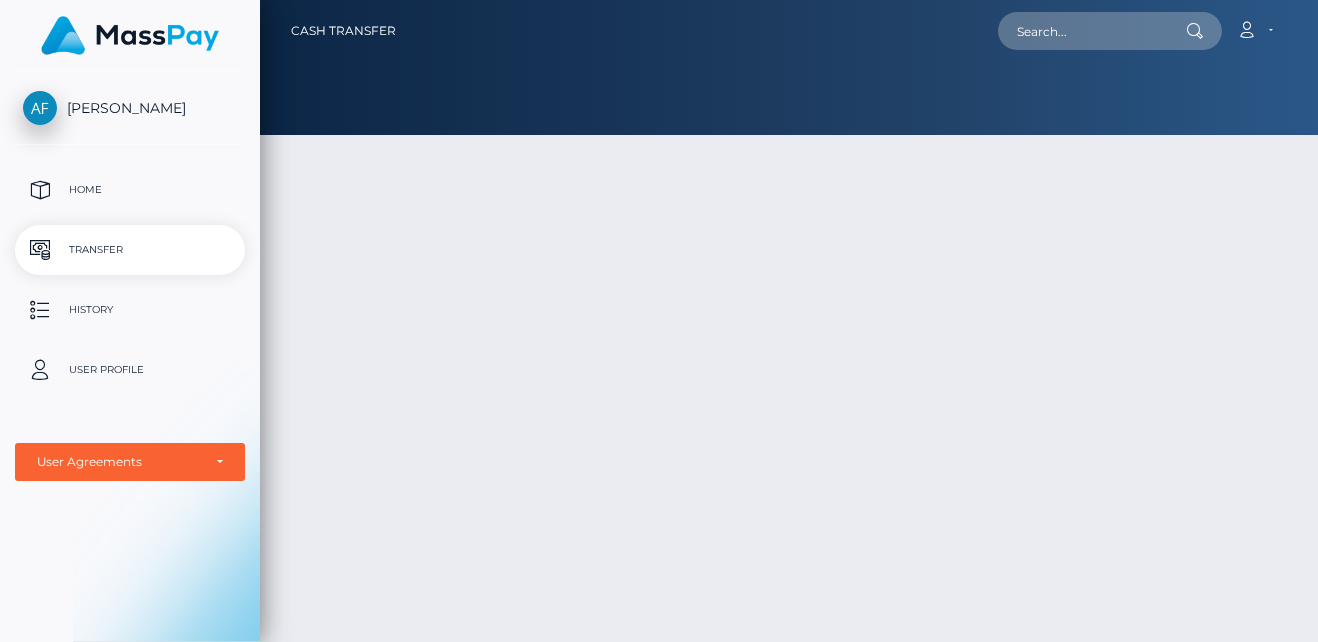scroll, scrollTop: 0, scrollLeft: 0, axis: both 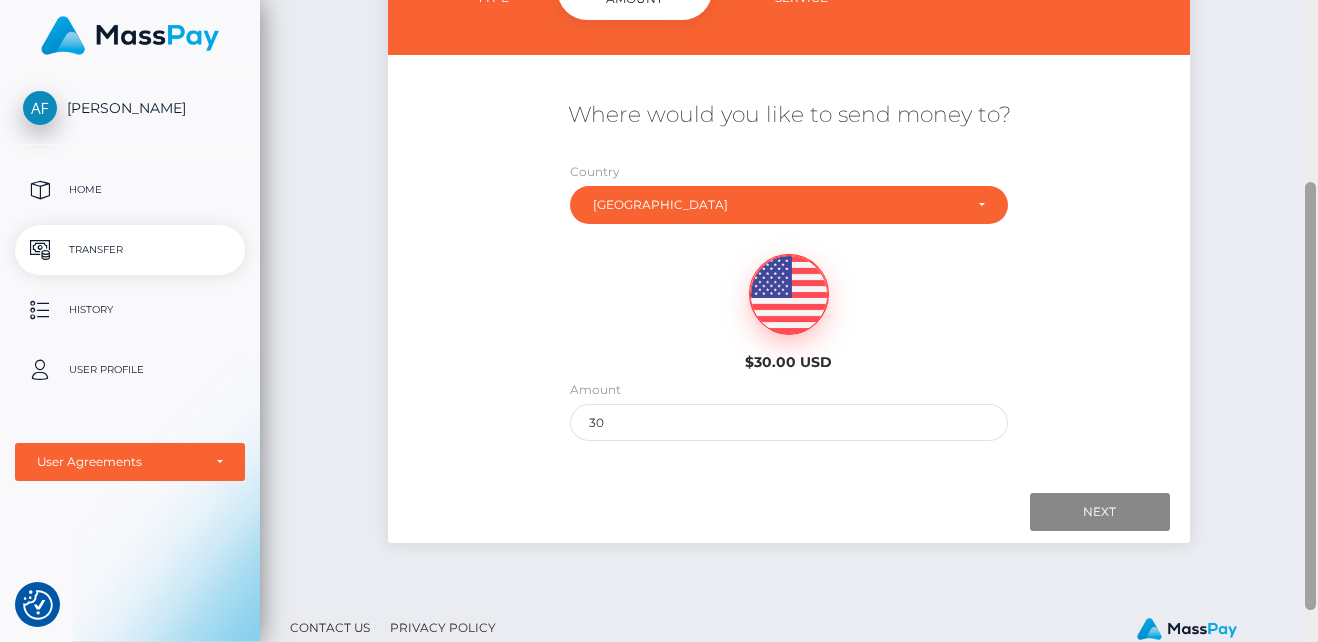 drag, startPoint x: 1312, startPoint y: 278, endPoint x: 1308, endPoint y: 411, distance: 133.06013 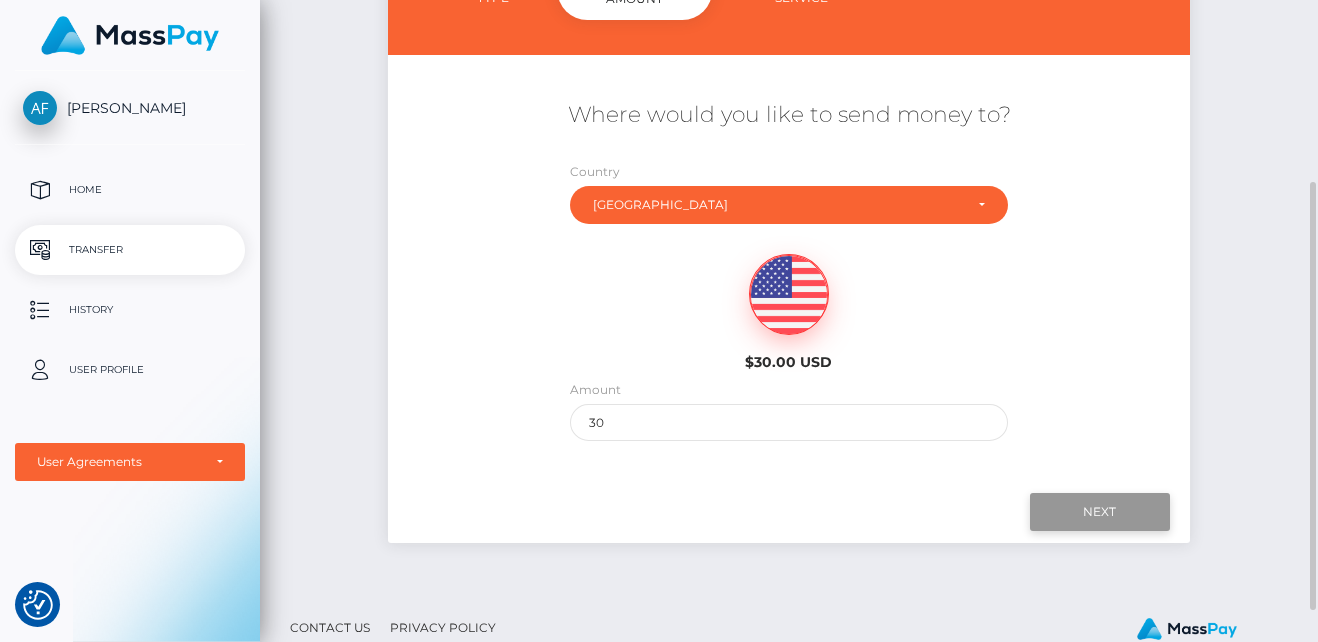 click on "Next" at bounding box center (1100, 512) 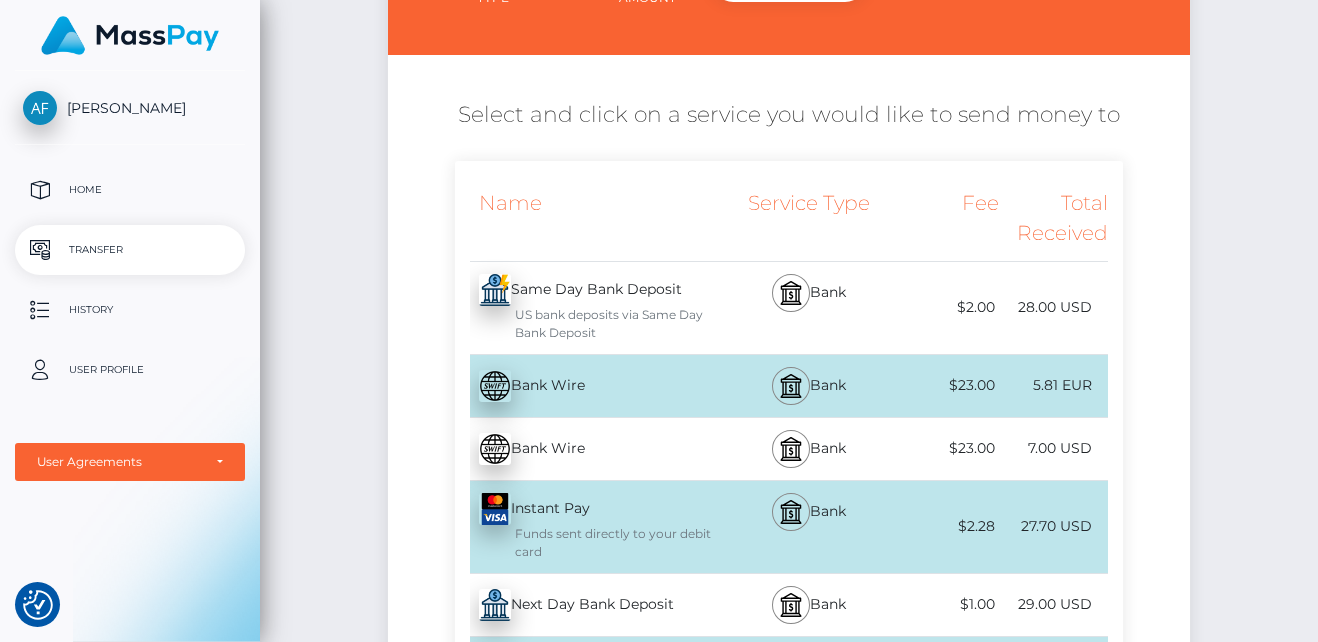 scroll, scrollTop: 916, scrollLeft: 0, axis: vertical 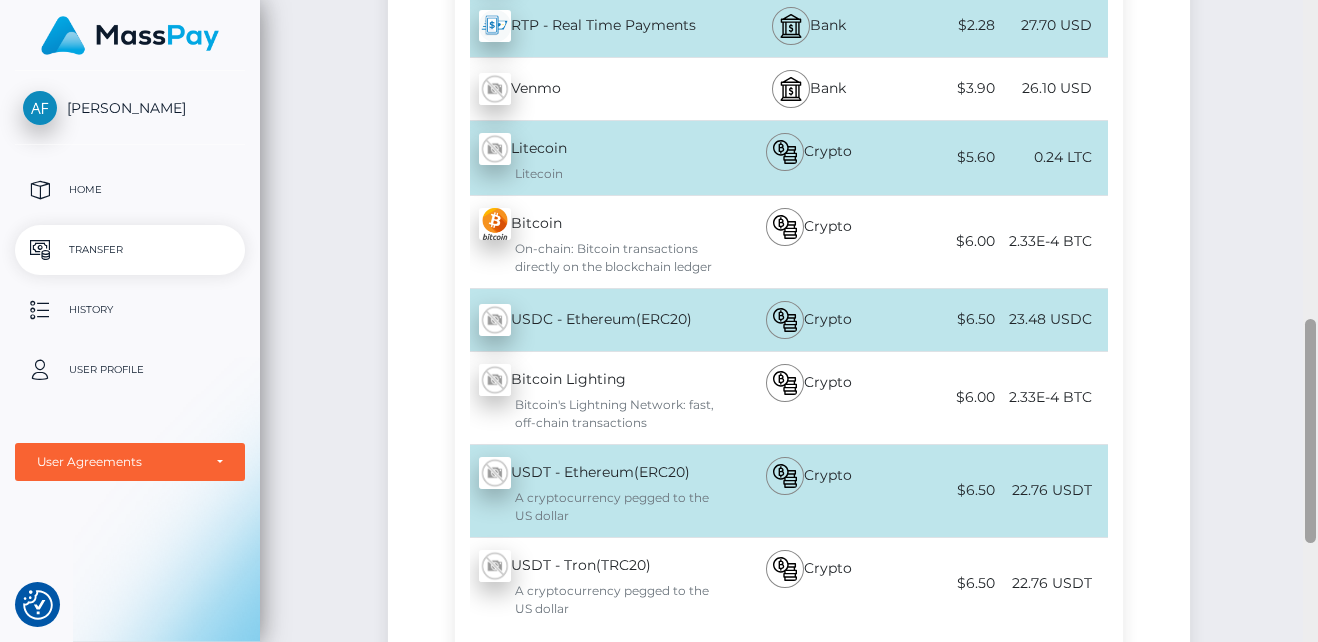 drag, startPoint x: 1315, startPoint y: 283, endPoint x: 1307, endPoint y: 399, distance: 116.275536 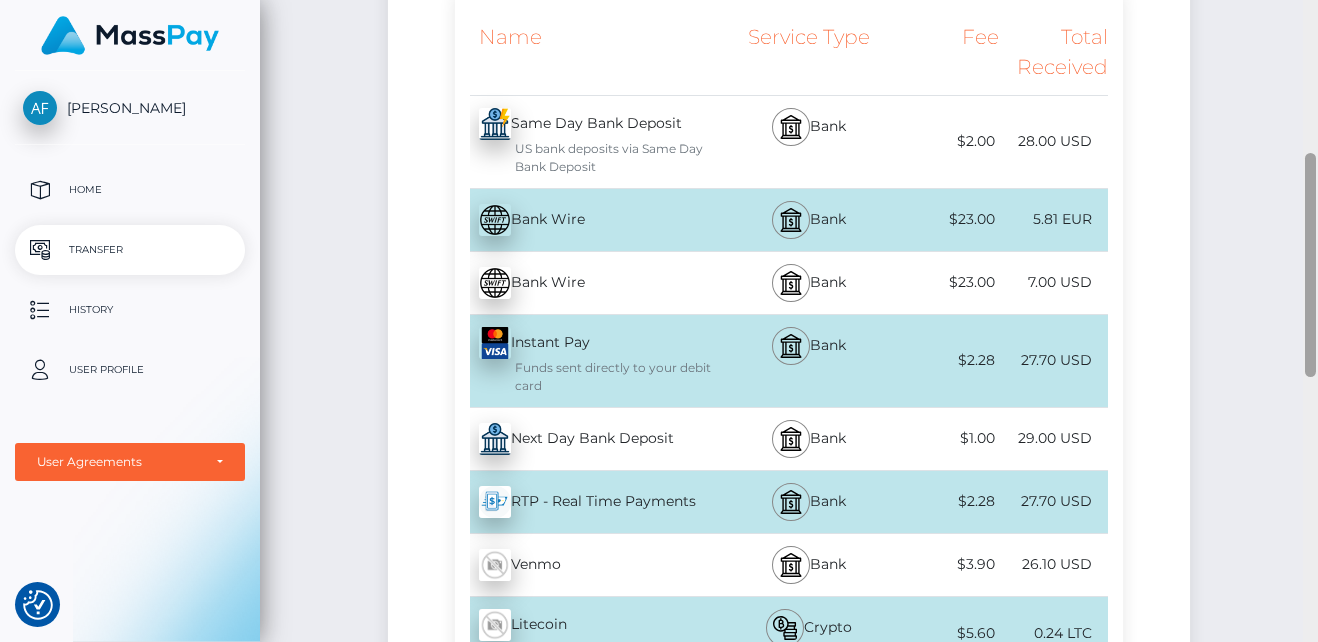 scroll, scrollTop: 446, scrollLeft: 0, axis: vertical 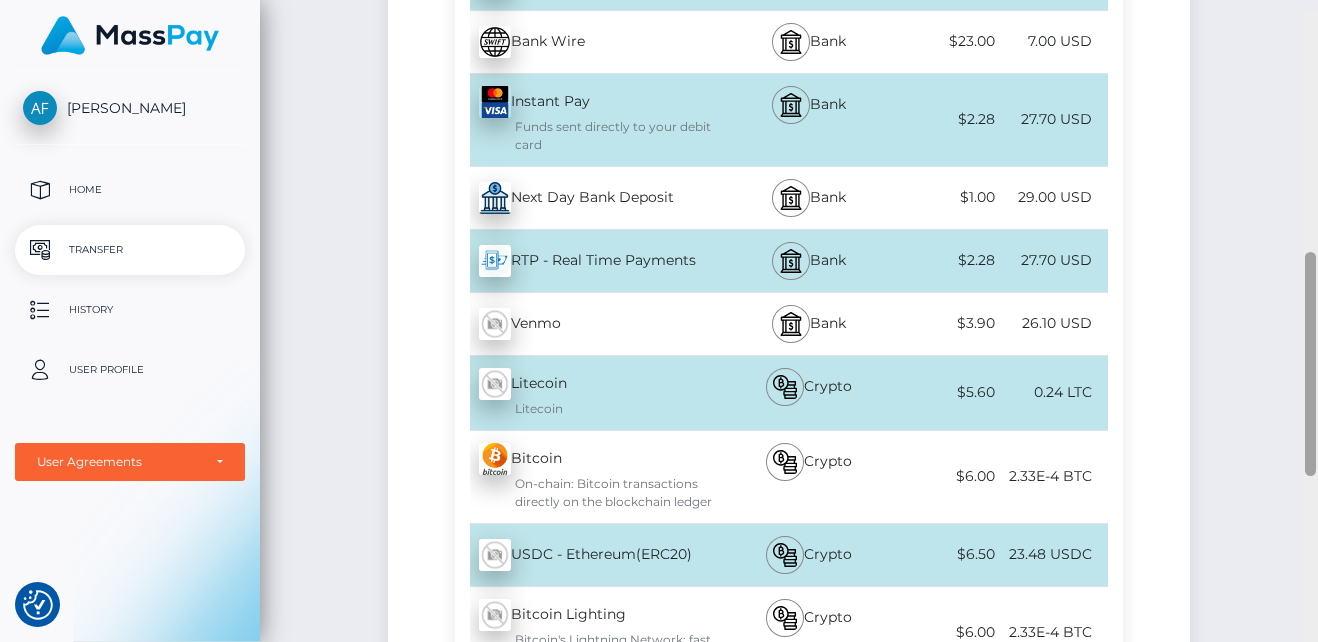 drag, startPoint x: 1307, startPoint y: 388, endPoint x: 1307, endPoint y: 305, distance: 83 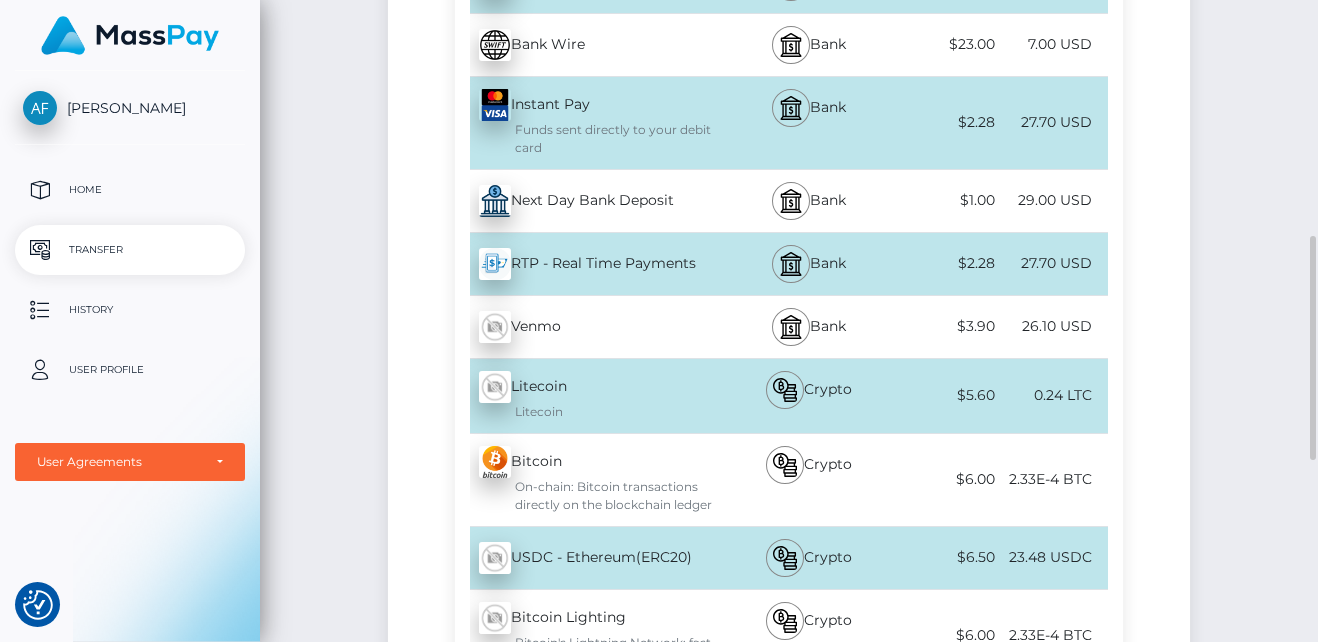 click on "29.00 USD" at bounding box center [1053, 200] 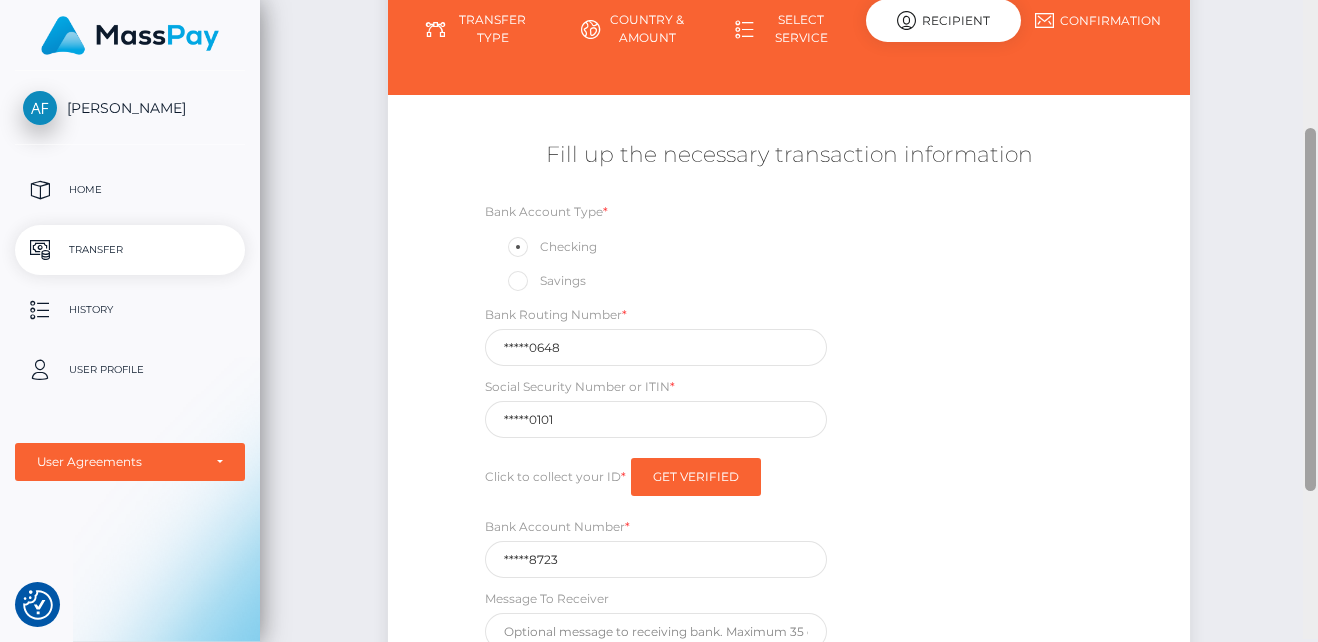 scroll, scrollTop: 239, scrollLeft: 0, axis: vertical 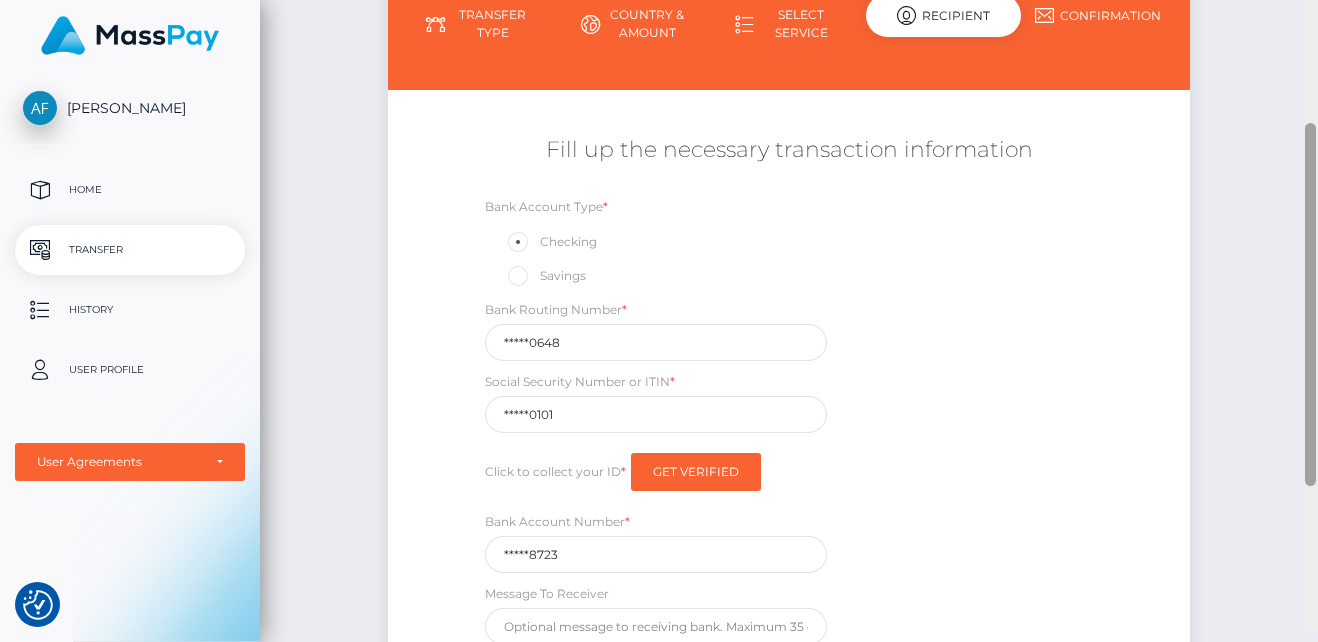 drag, startPoint x: 1307, startPoint y: 284, endPoint x: 1349, endPoint y: 131, distance: 158.66002 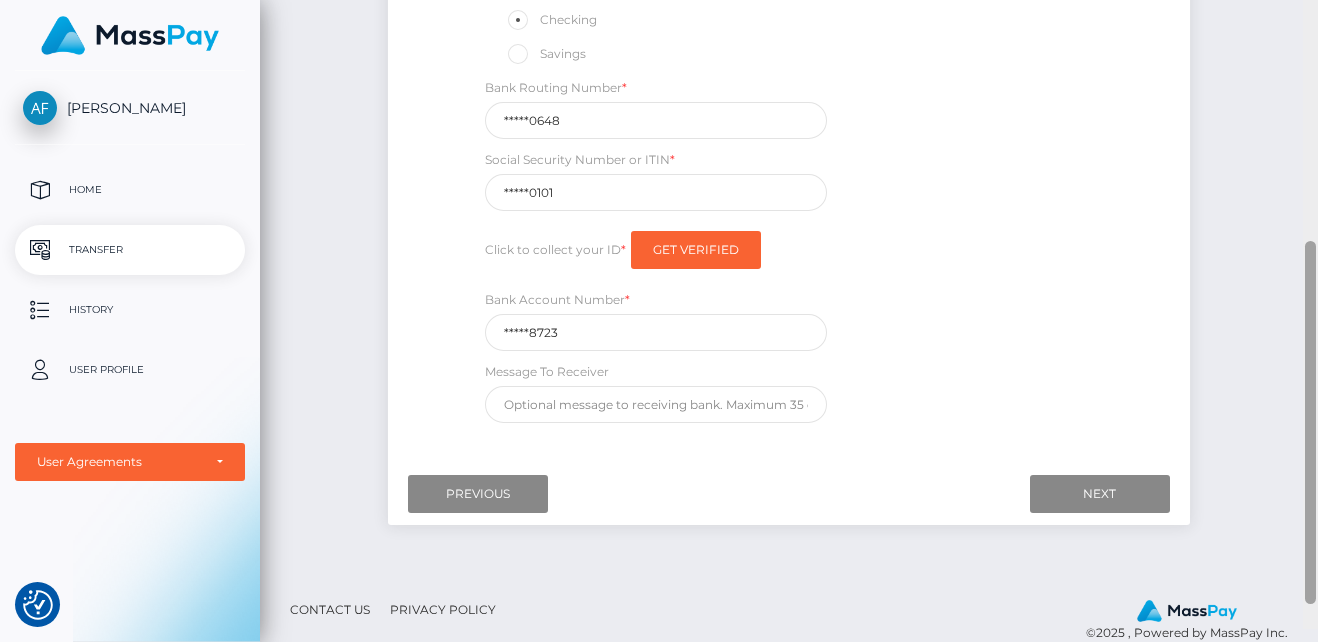 scroll, scrollTop: 468, scrollLeft: 0, axis: vertical 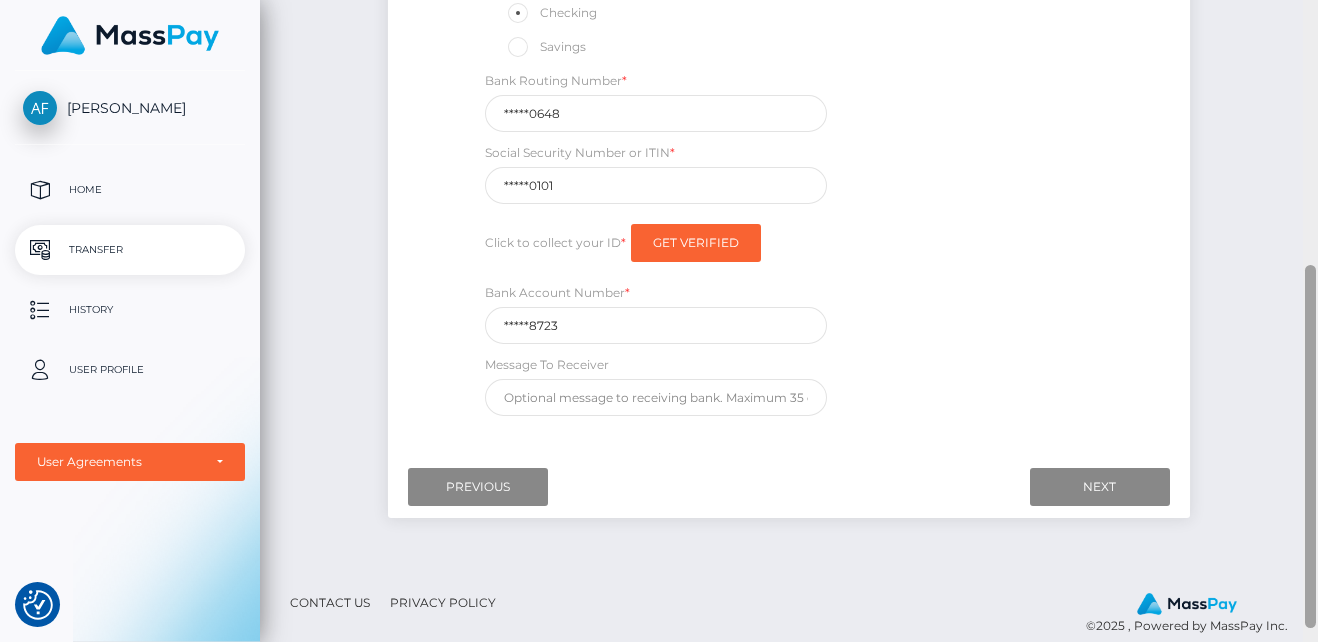 drag, startPoint x: 1310, startPoint y: 249, endPoint x: 1308, endPoint y: 379, distance: 130.01538 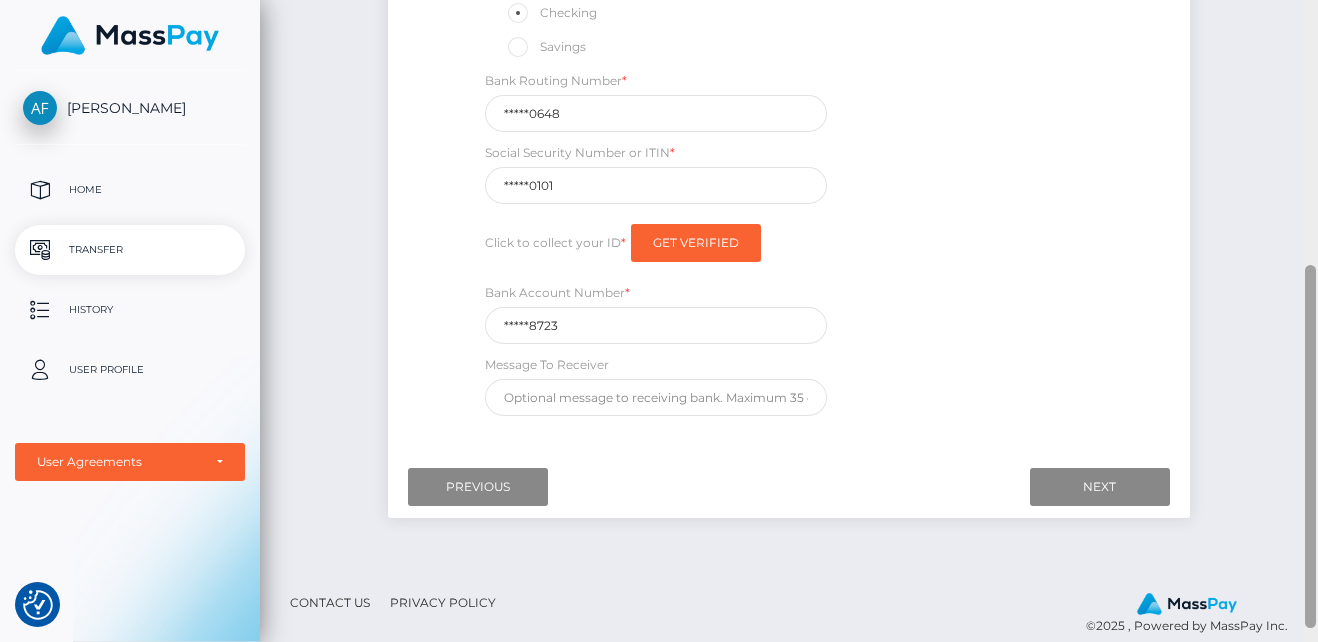 click at bounding box center (1310, 446) 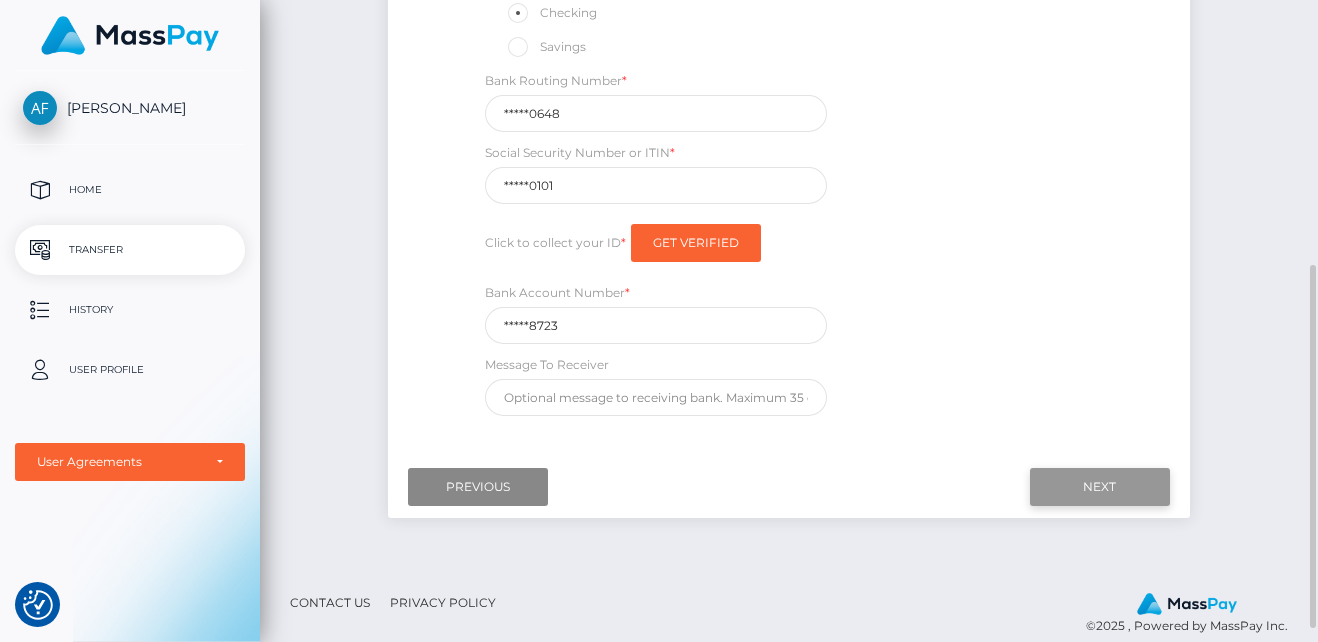 click on "Next" at bounding box center [1100, 487] 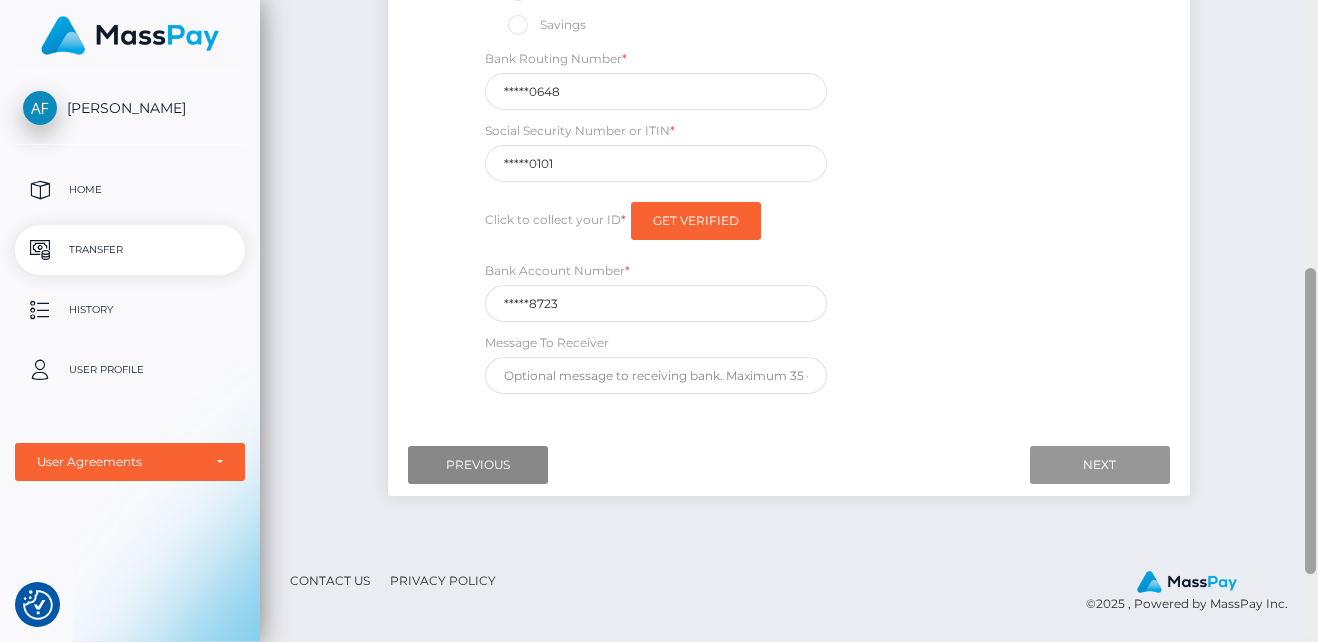 scroll, scrollTop: 600, scrollLeft: 0, axis: vertical 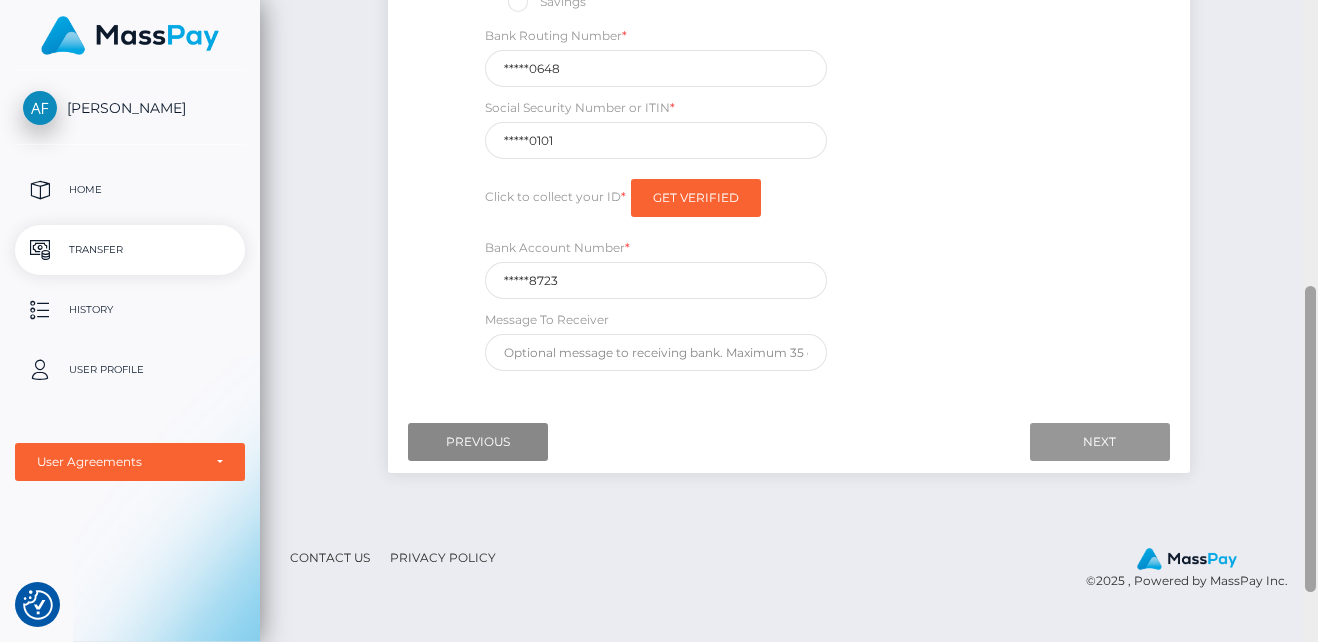 drag, startPoint x: 1312, startPoint y: 386, endPoint x: 1325, endPoint y: 461, distance: 76.11833 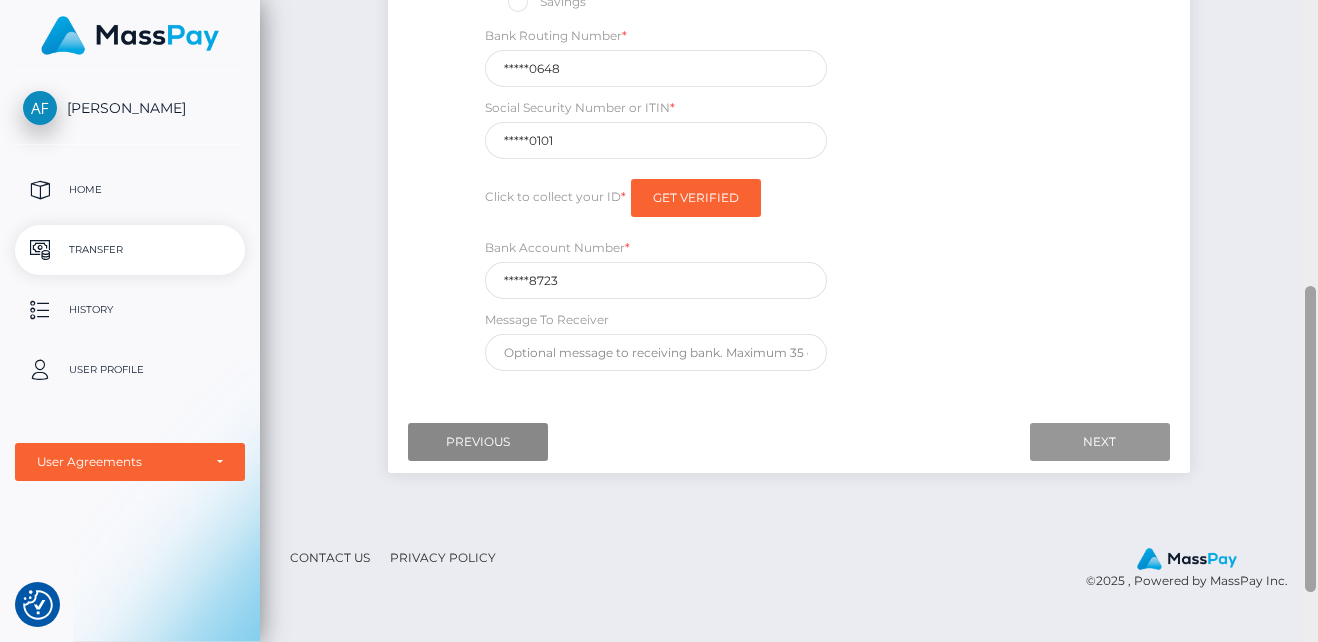 click on "We value your privacy We use cookies to enhance your browsing experience, serve personalised ads or content, and analyse our traffic. By clicking "Accept All", you consent to our use of cookies. Customise   Reject All   Accept All   Customise Consent Preferences   We use cookies to help you navigate efficiently and perform certain functions. You will find detailed information about all cookies under each consent category below. The cookies that are categorised as "Necessary" are stored on your browser as they are essential for enabling the basic functionalities of the site. ...  Show more Necessary Always Active Necessary cookies are required to enable the basic features of this site, such as providing secure log-in or adjusting your consent preferences. These cookies do not store any personally identifiable data. Cookie __cf_bm Duration 1 hour Description This cookie, set by Cloudflare, is used to support Cloudflare Bot Management.  Cookie _cfuvid Duration session Description Cookie __hssrc Duration lidc" at bounding box center (659, 321) 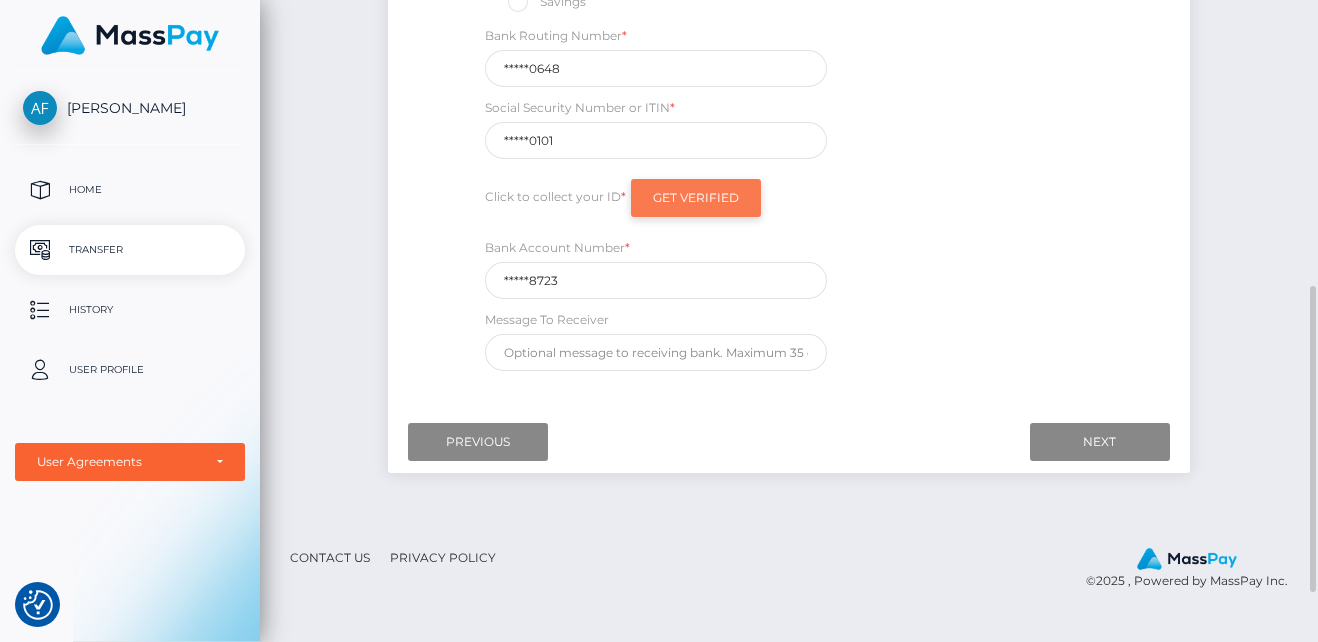 click on "Get Verified" at bounding box center [696, 198] 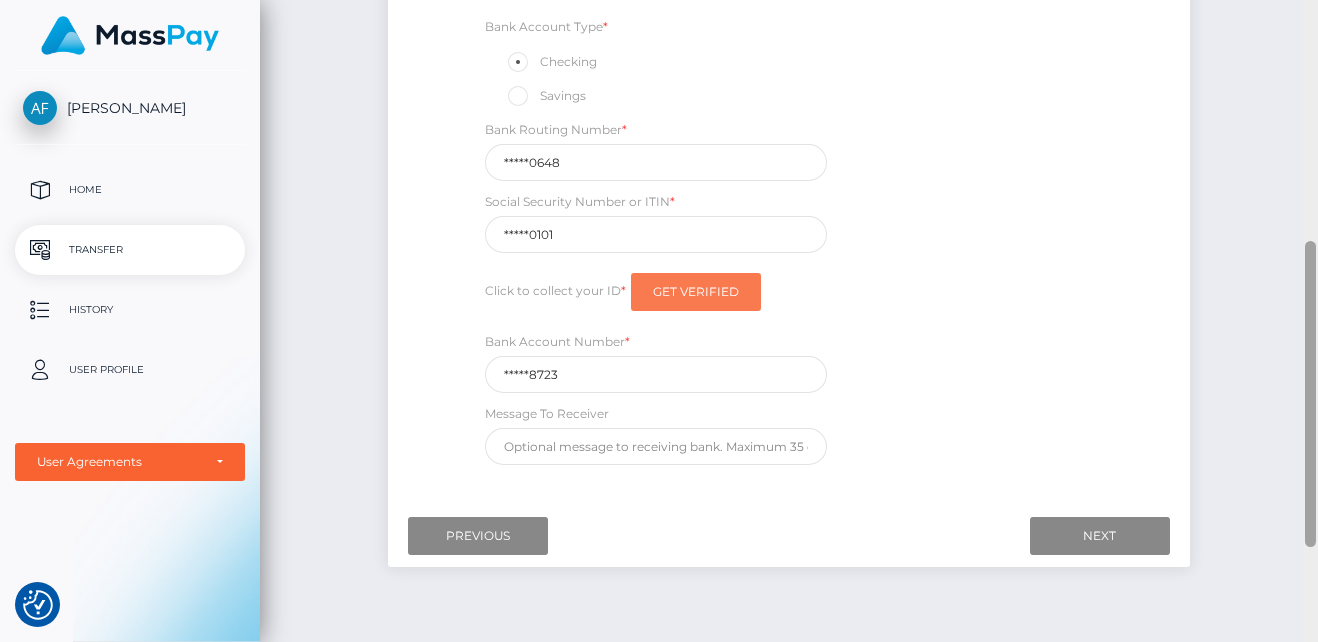 scroll, scrollTop: 512, scrollLeft: 0, axis: vertical 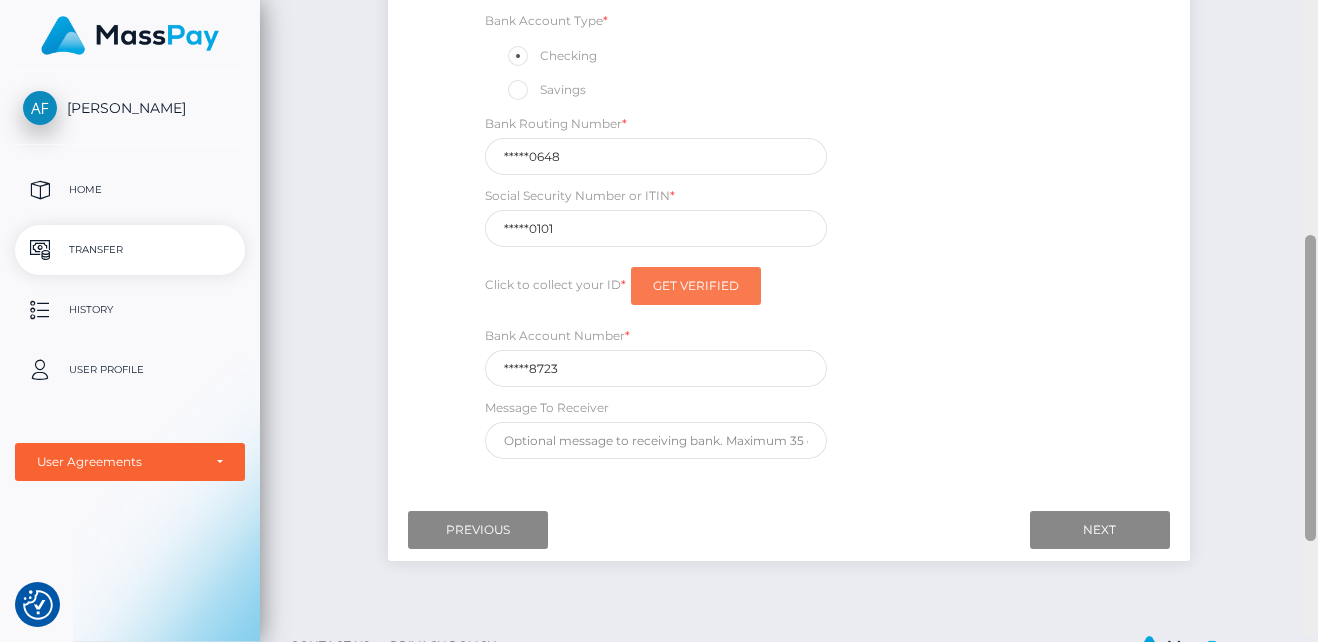 drag, startPoint x: 1311, startPoint y: 337, endPoint x: 1343, endPoint y: 295, distance: 52.801514 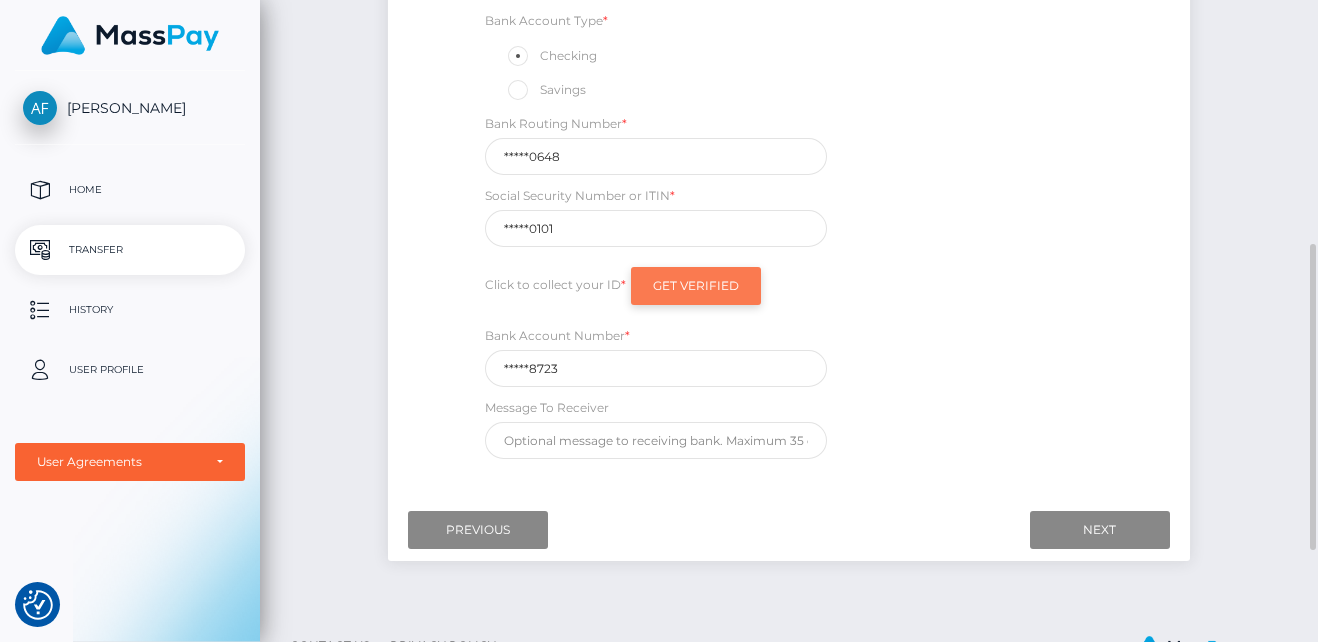 click on "Get Verified" at bounding box center [696, 286] 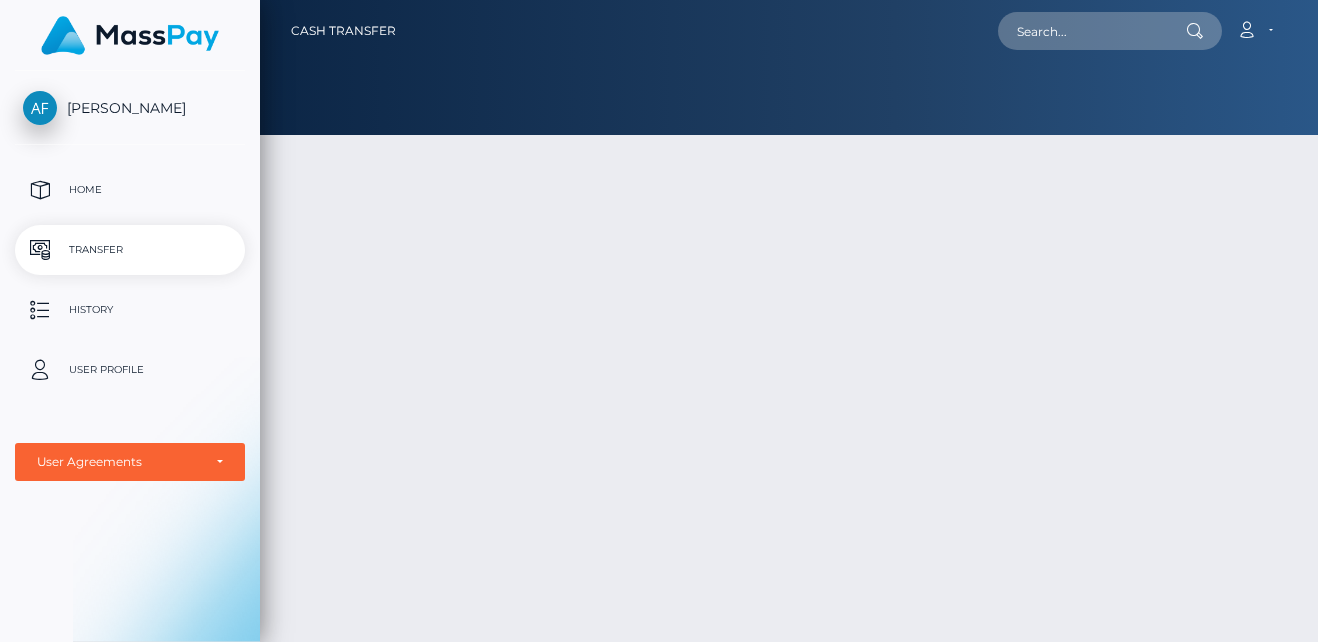 scroll, scrollTop: 0, scrollLeft: 0, axis: both 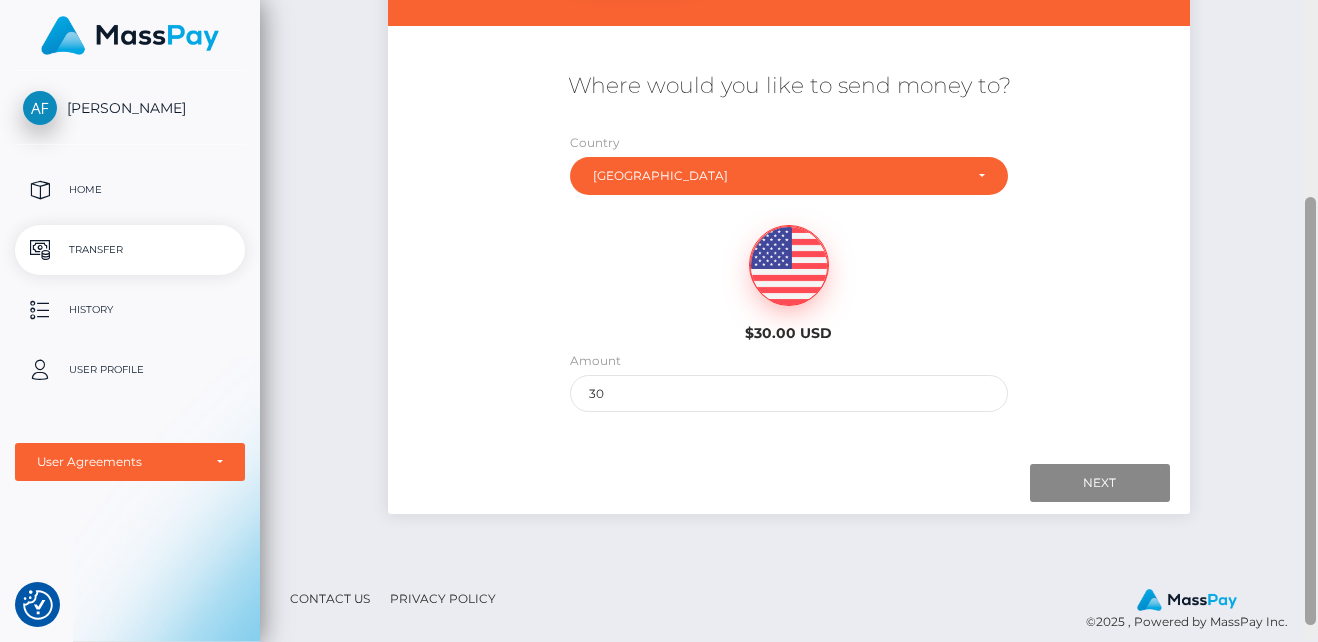 drag, startPoint x: 1308, startPoint y: 327, endPoint x: 1312, endPoint y: 503, distance: 176.04546 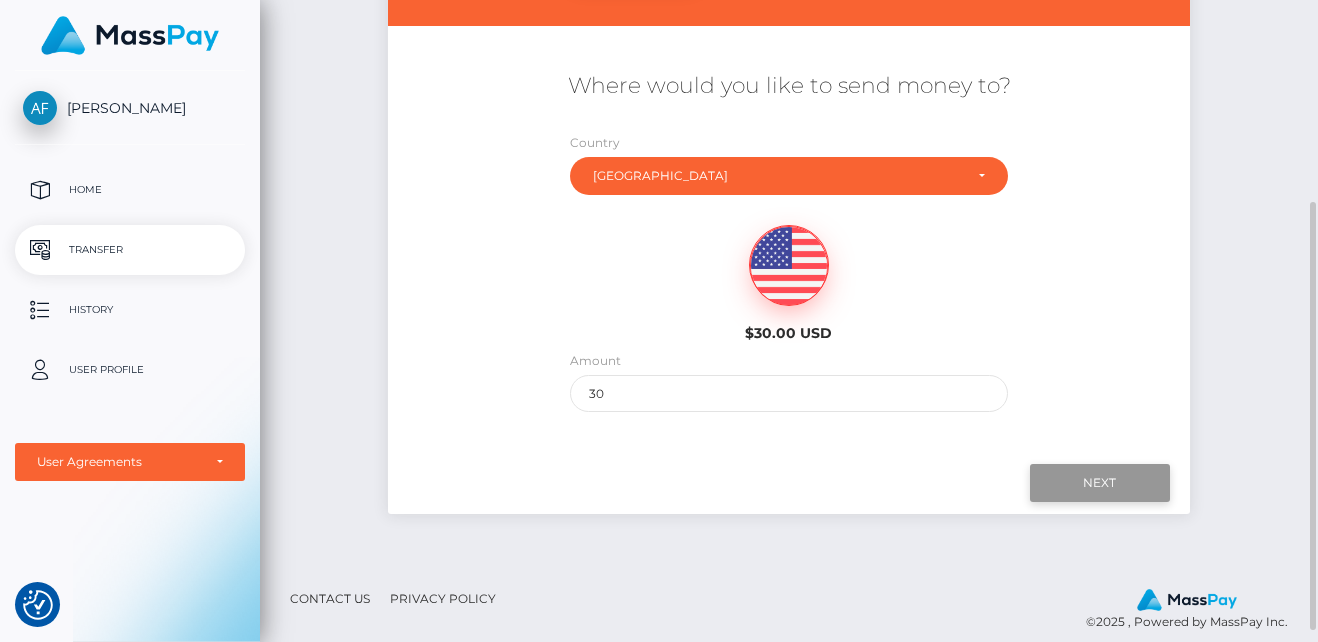 click on "Next" at bounding box center (1100, 483) 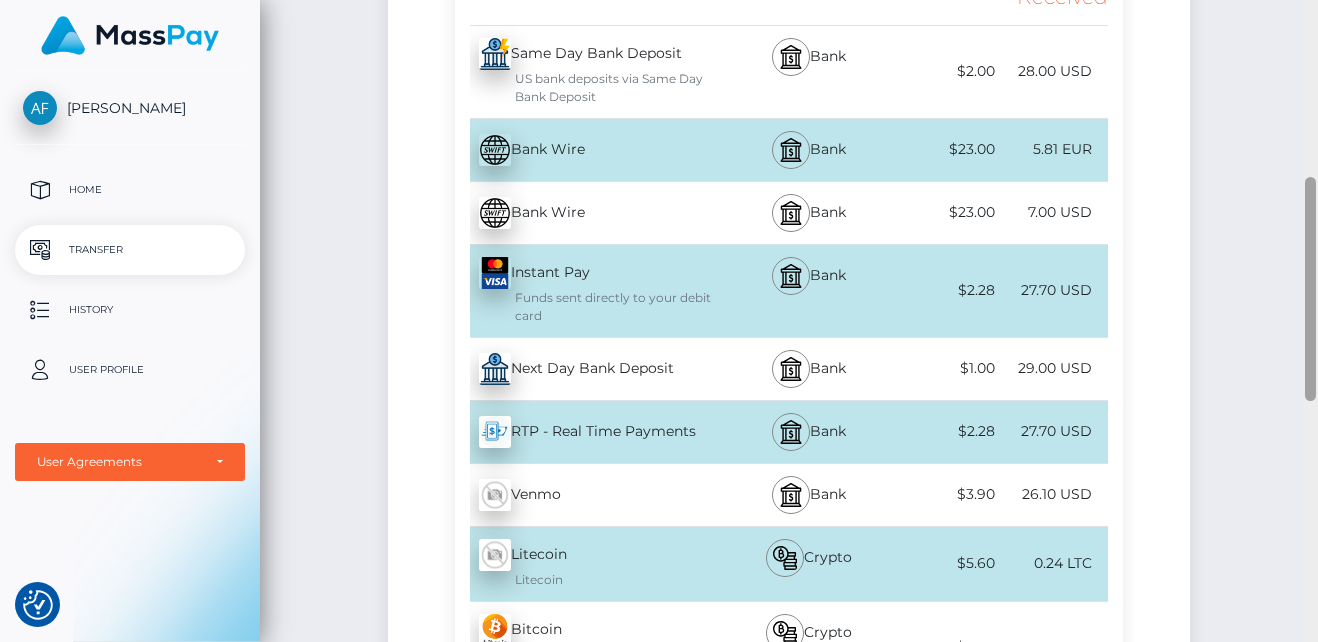 scroll, scrollTop: 513, scrollLeft: 0, axis: vertical 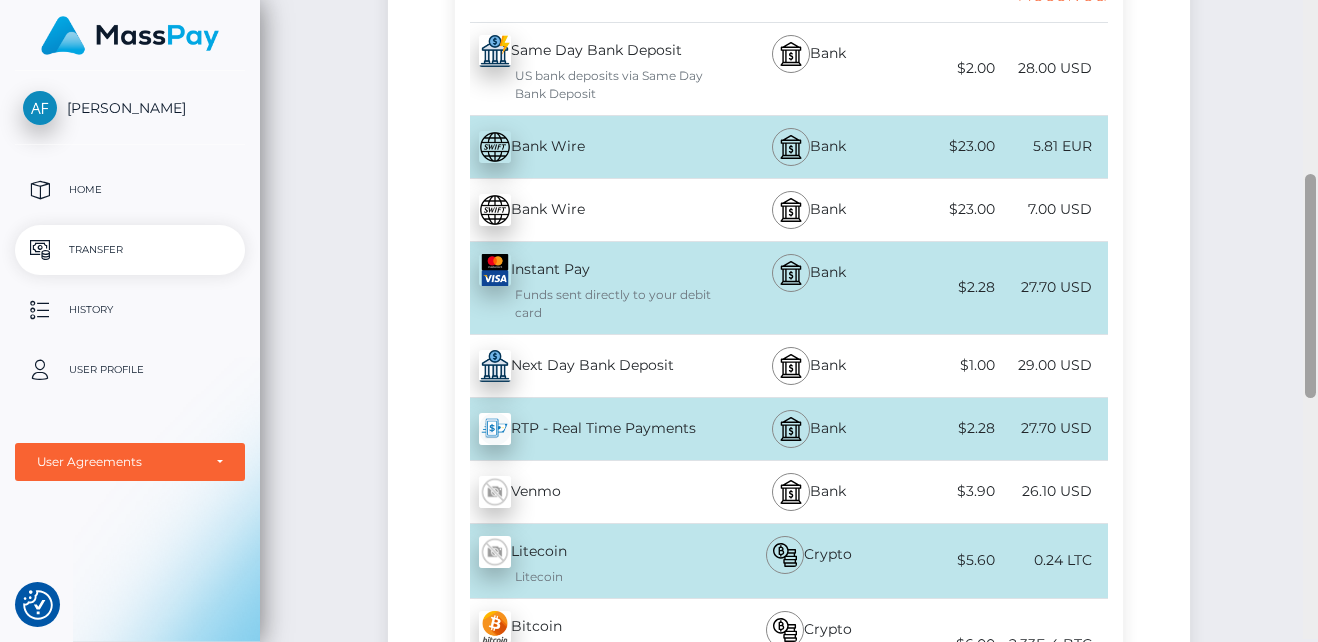 drag, startPoint x: 1311, startPoint y: 269, endPoint x: 1314, endPoint y: 409, distance: 140.03214 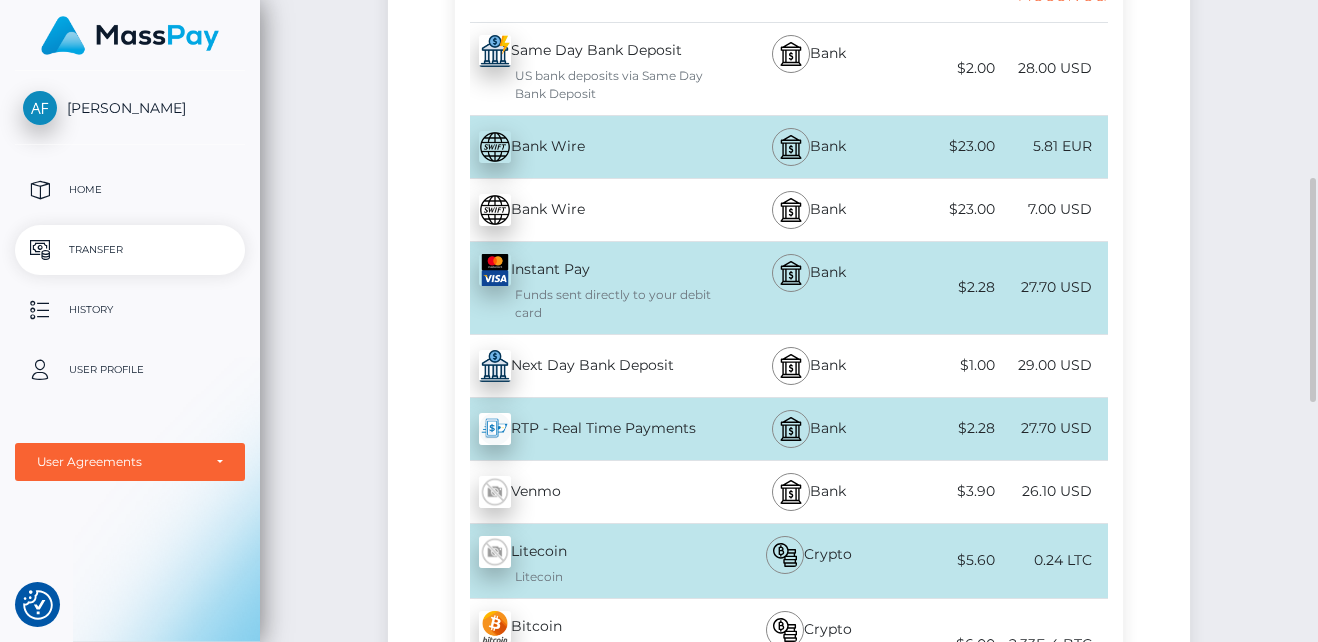 click on "Bank" at bounding box center (808, 366) 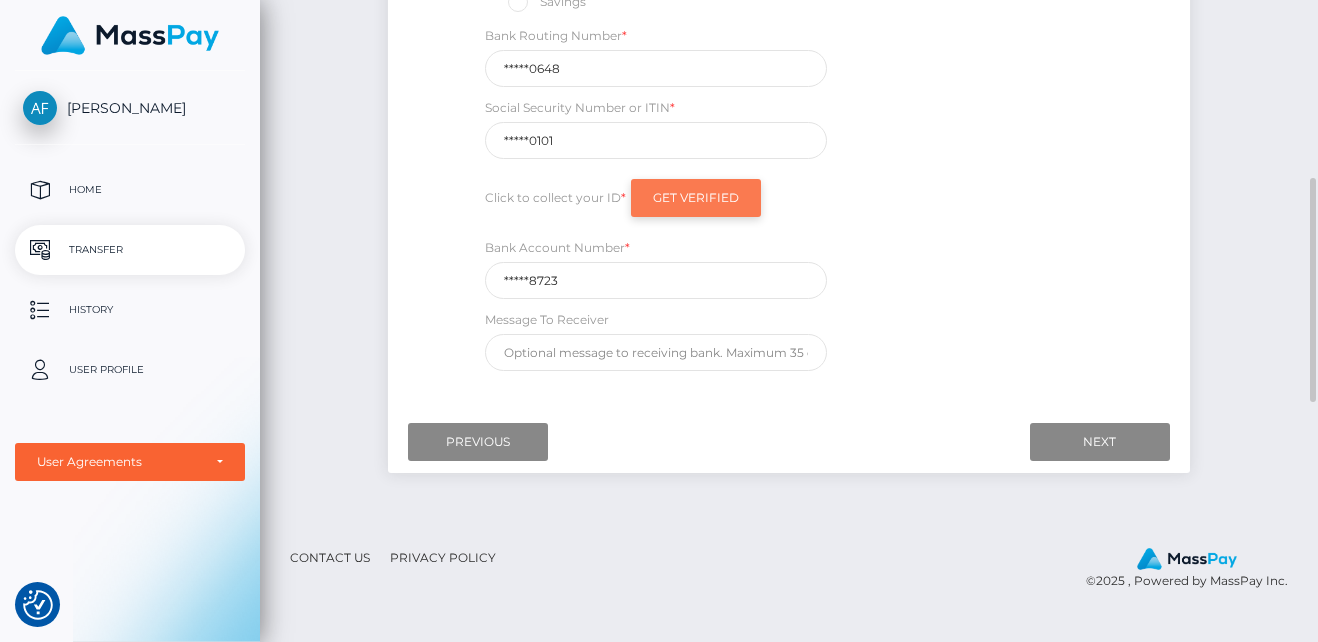 click on "Get Verified" at bounding box center [696, 198] 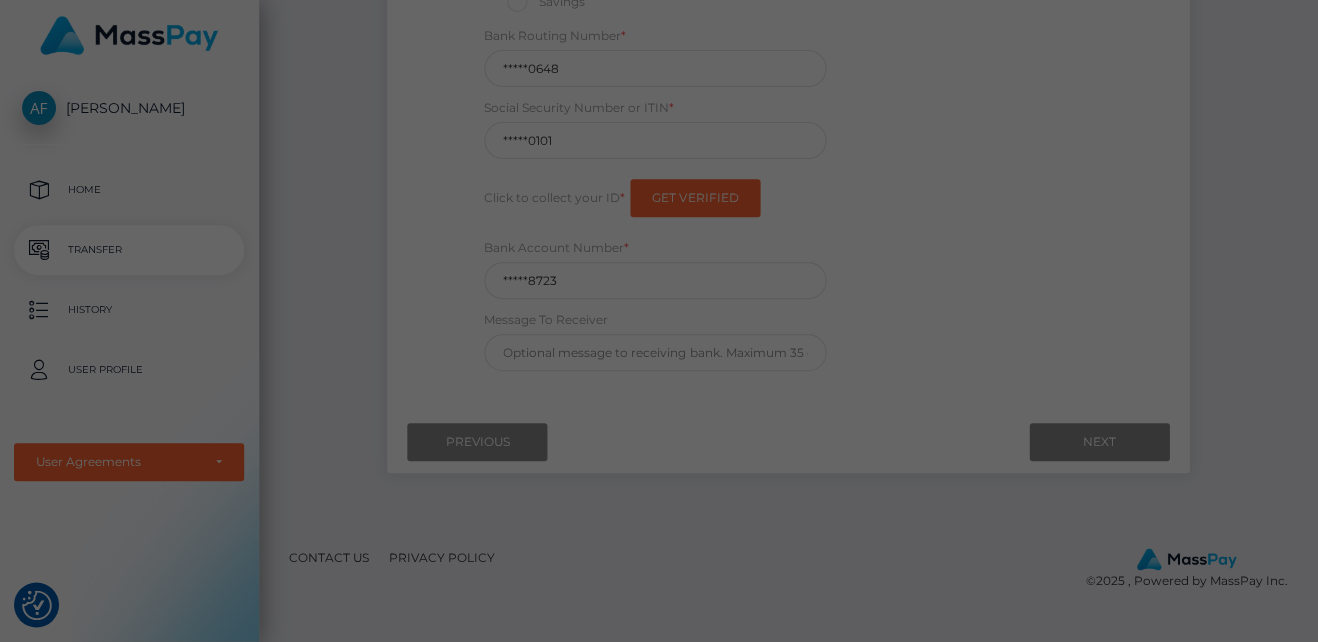 scroll, scrollTop: 0, scrollLeft: 0, axis: both 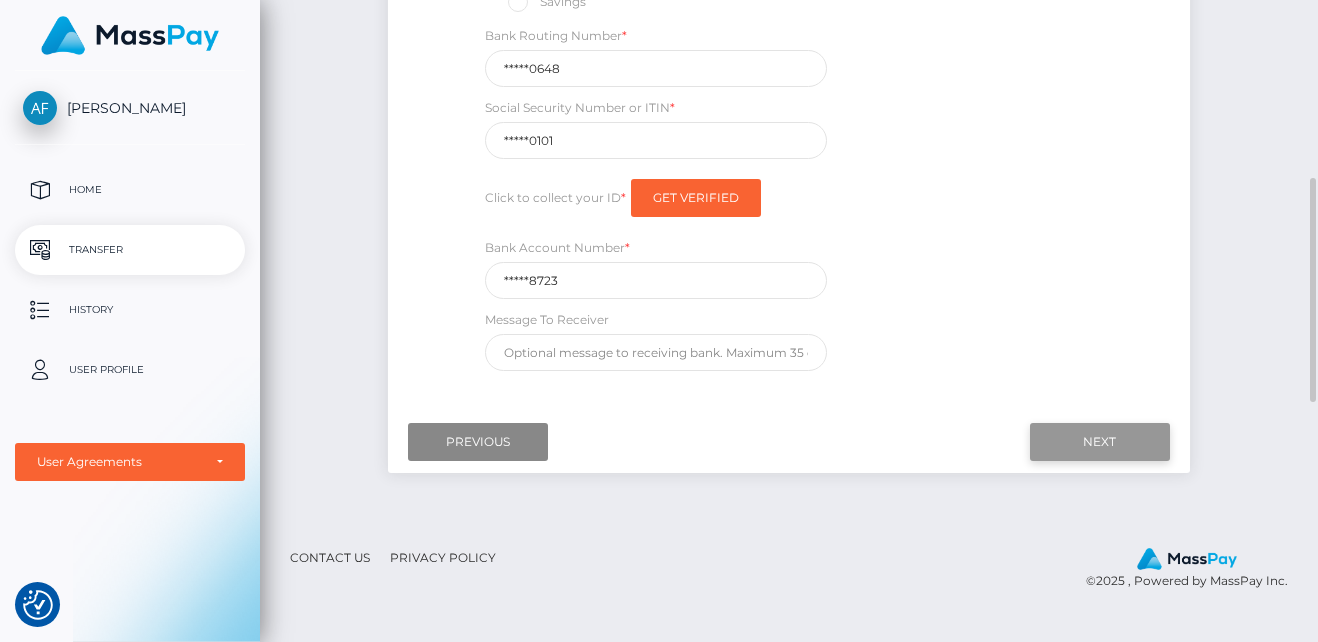 click on "Next" at bounding box center (1100, 442) 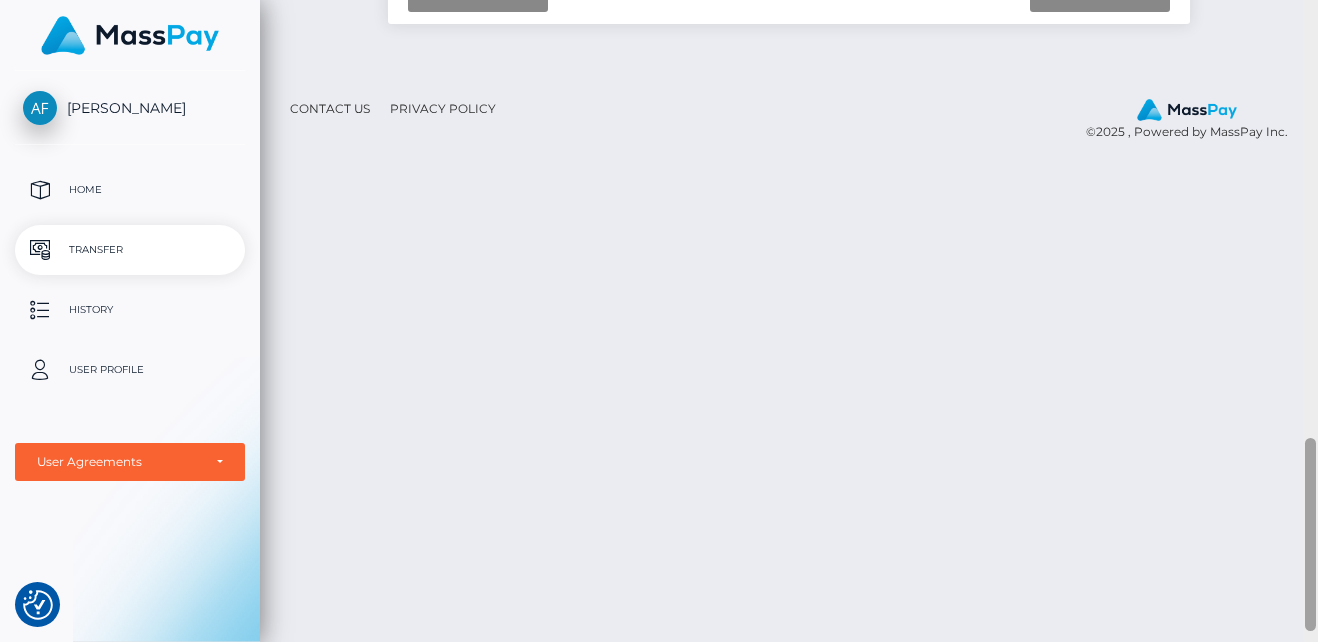 scroll, scrollTop: 1485, scrollLeft: 0, axis: vertical 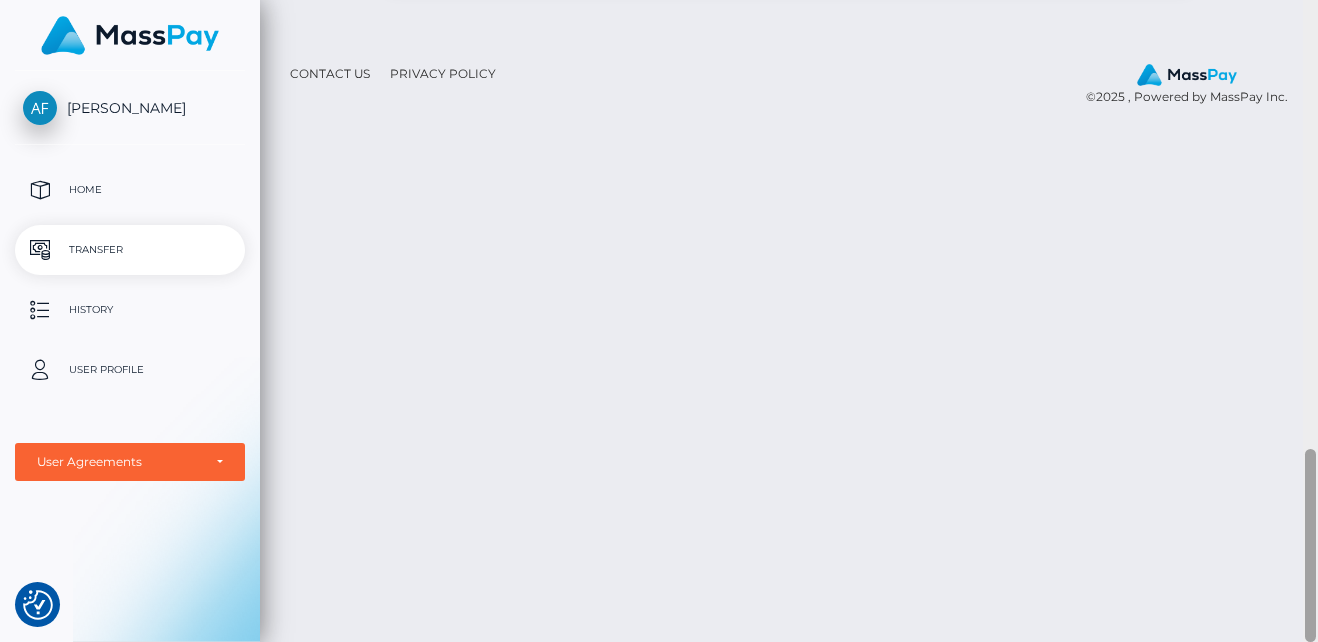 drag, startPoint x: 1305, startPoint y: 216, endPoint x: 1295, endPoint y: 568, distance: 352.14203 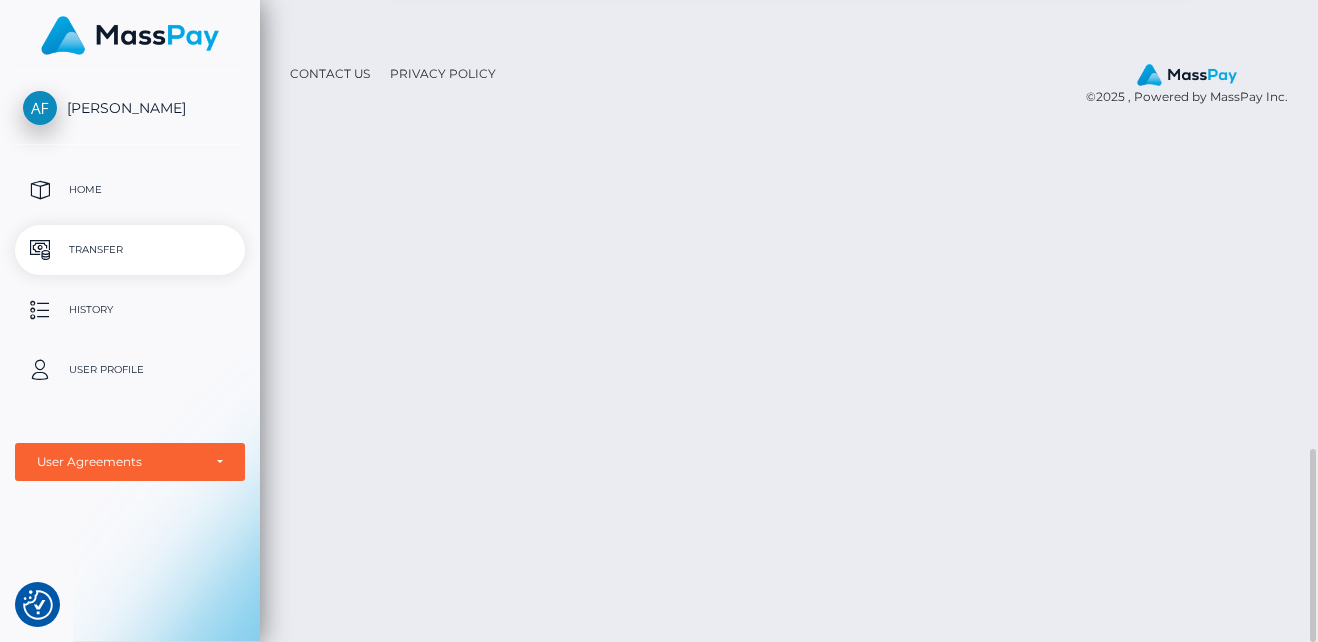 click on "Finish" at bounding box center (1100, -42) 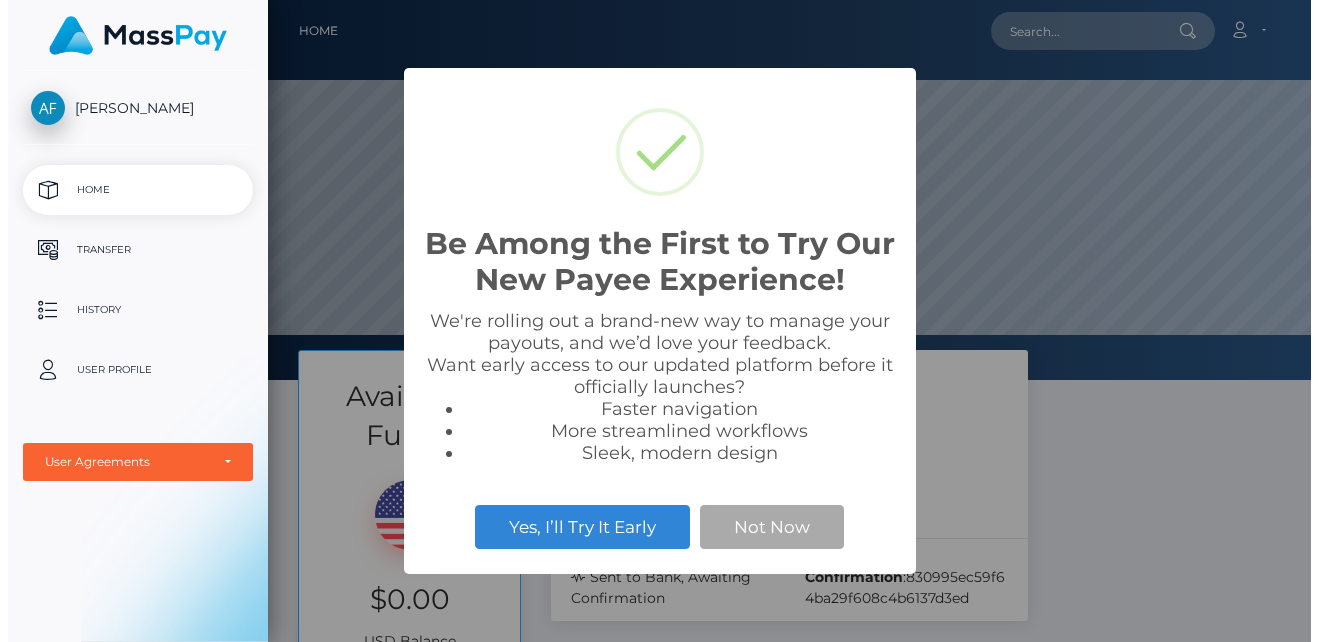 scroll, scrollTop: 0, scrollLeft: 0, axis: both 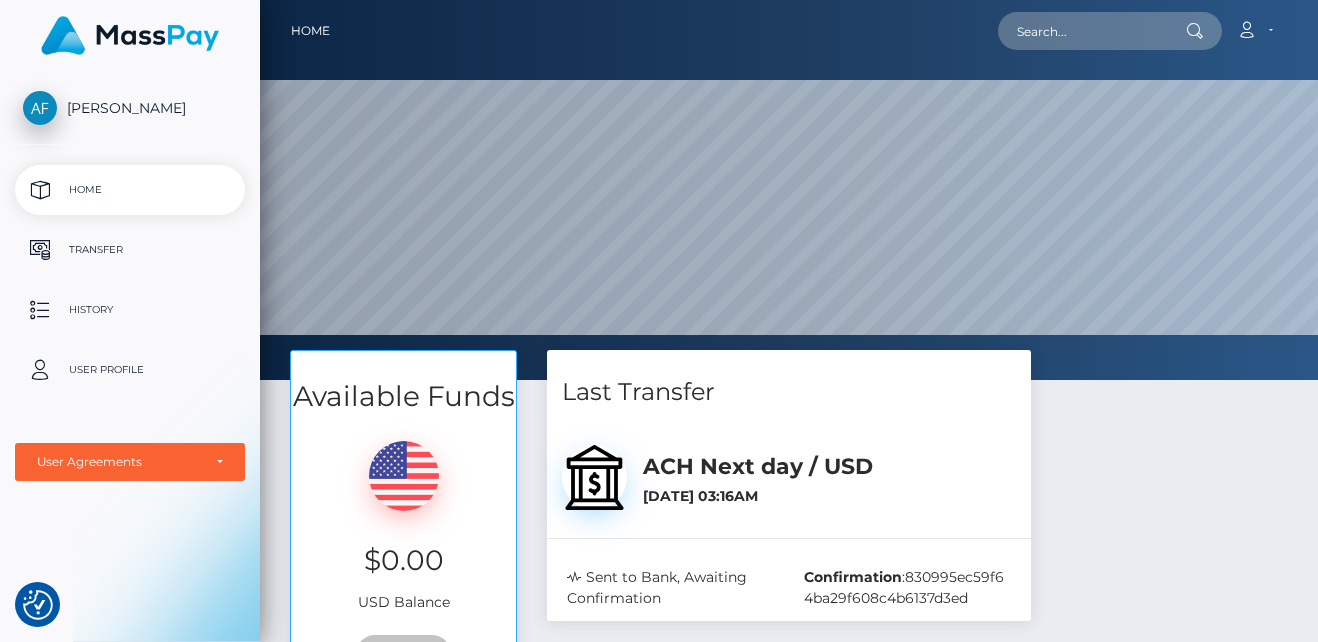 click on "Available Funds
$0.00
USD Balance
Transfer
Last Transfer
ACH Next day / USD Confirmation :" at bounding box center [789, 528] 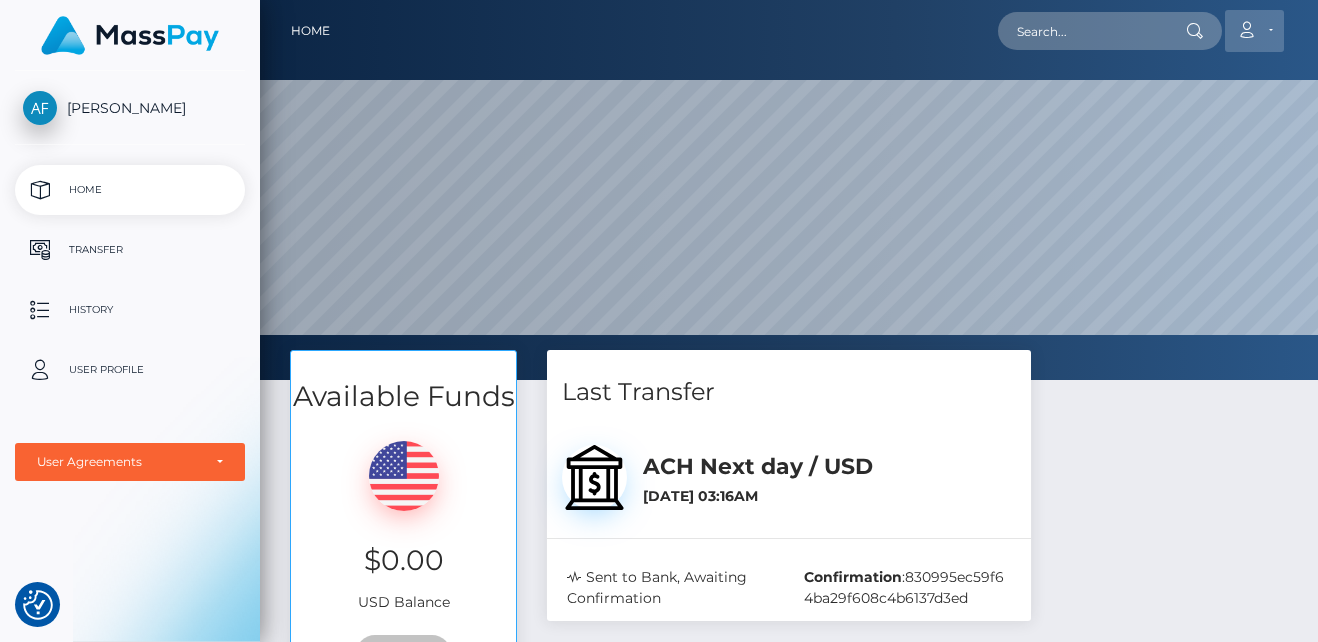 click on "Account" at bounding box center [1254, 31] 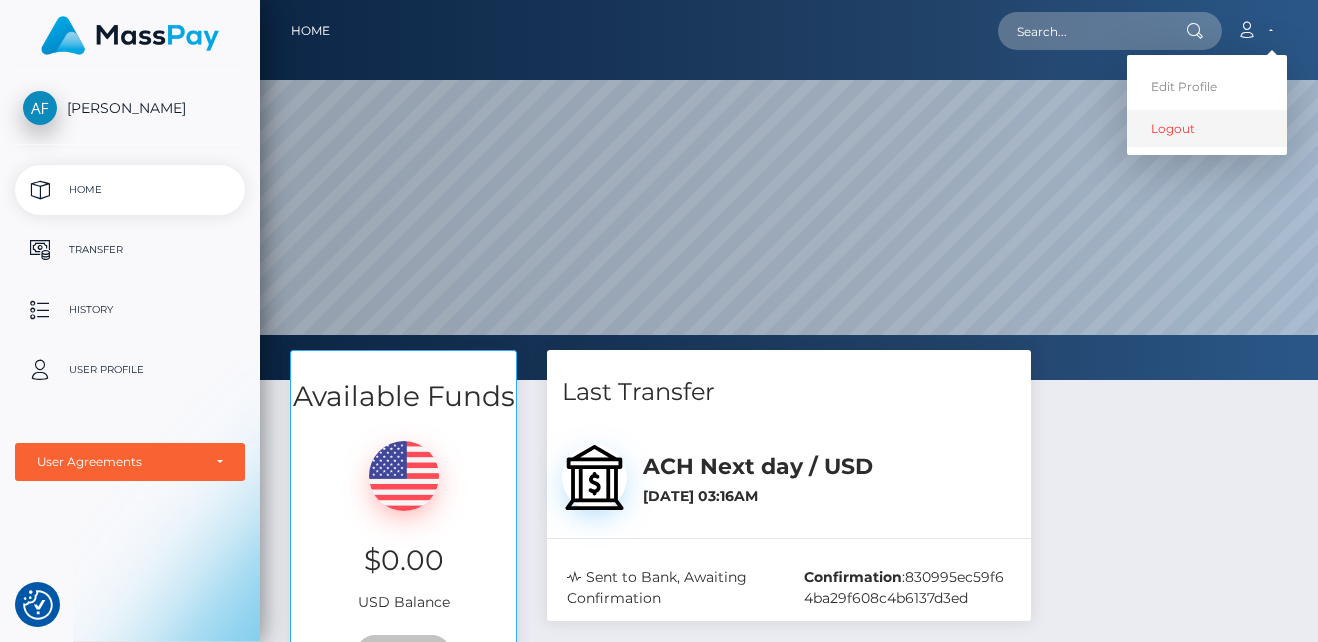 click on "Logout" at bounding box center (1207, 128) 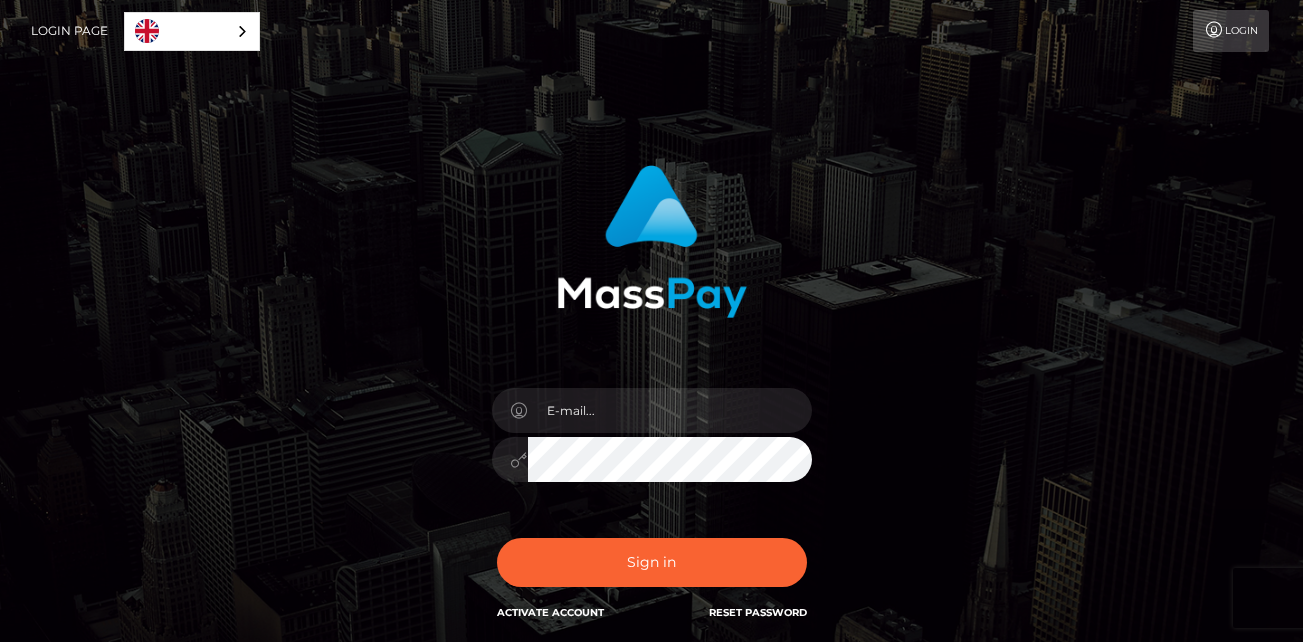scroll, scrollTop: 0, scrollLeft: 0, axis: both 